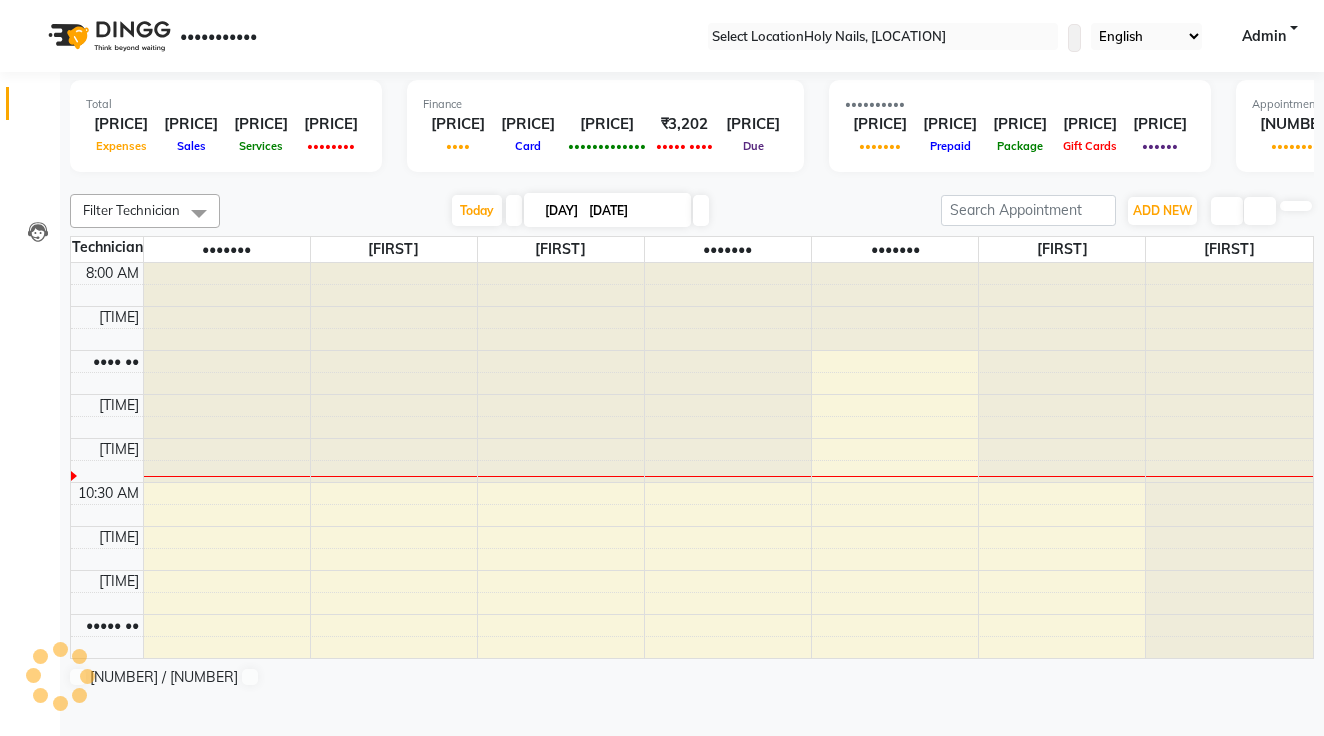 scroll, scrollTop: 0, scrollLeft: 0, axis: both 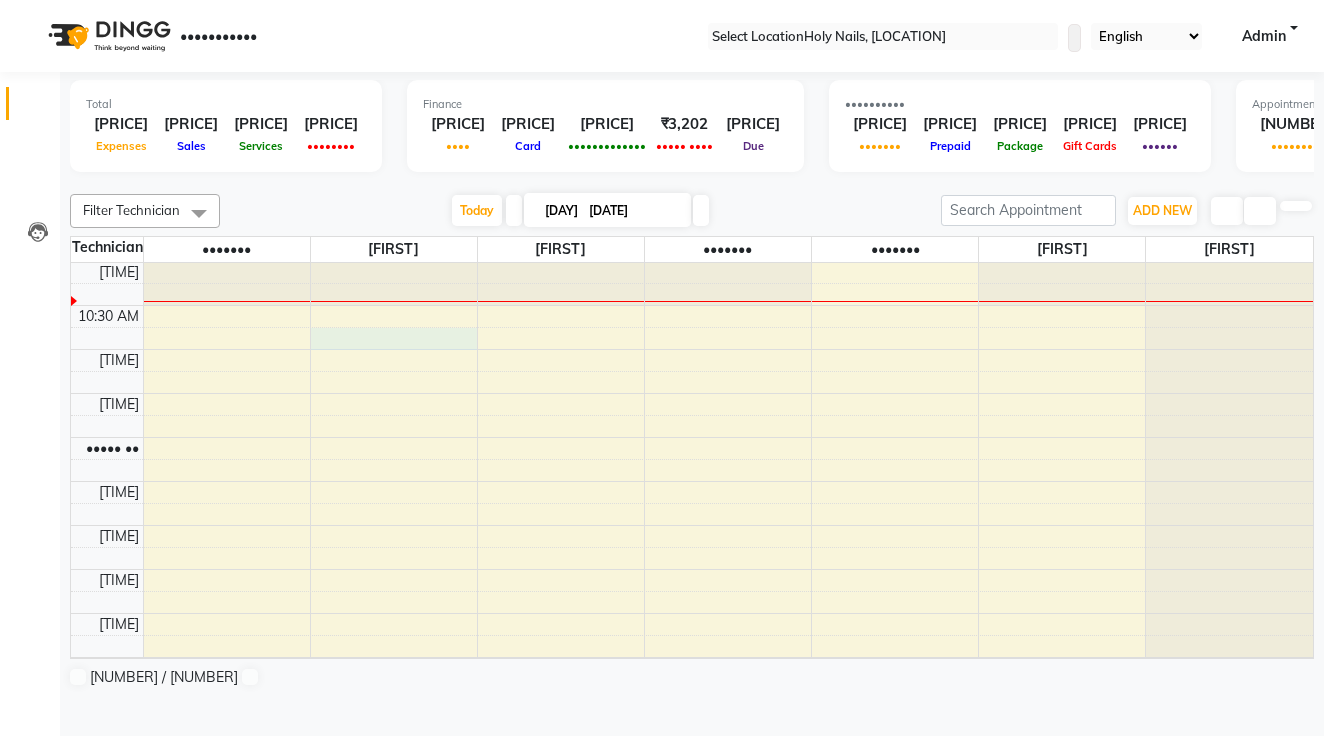 click on "•••• •• •••• •• •••• •• •••• •• ••••• •• ••••• •• ••••• •• ••••• •• ••••• •• ••••• •• •••• •• •••• •• •••• •• •••• •• •••• •• •••• •• •••• •• •••• •• •••• •• •••• •• •••• •• •••• •• •••• •• •••• •• •••• •• •••• •• •••• •• •••• ••" at bounding box center [692, 701] 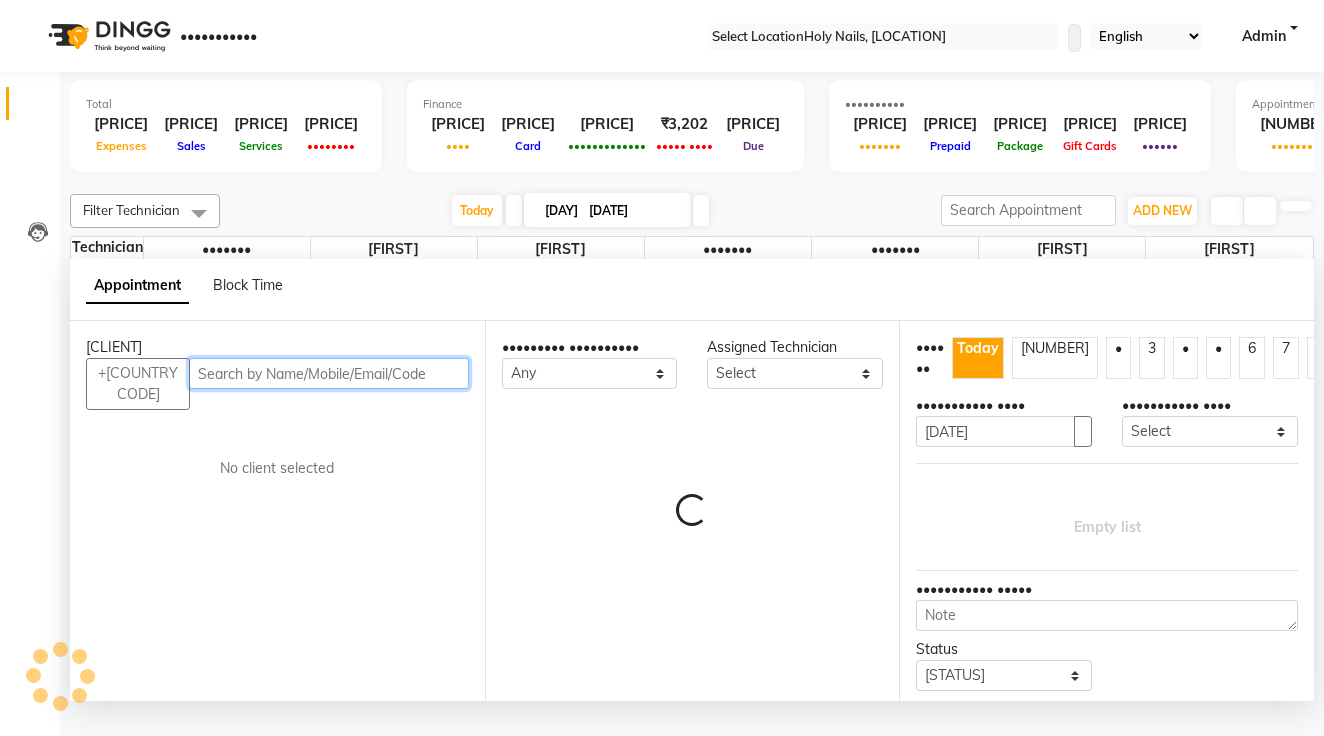 scroll, scrollTop: 1, scrollLeft: 0, axis: vertical 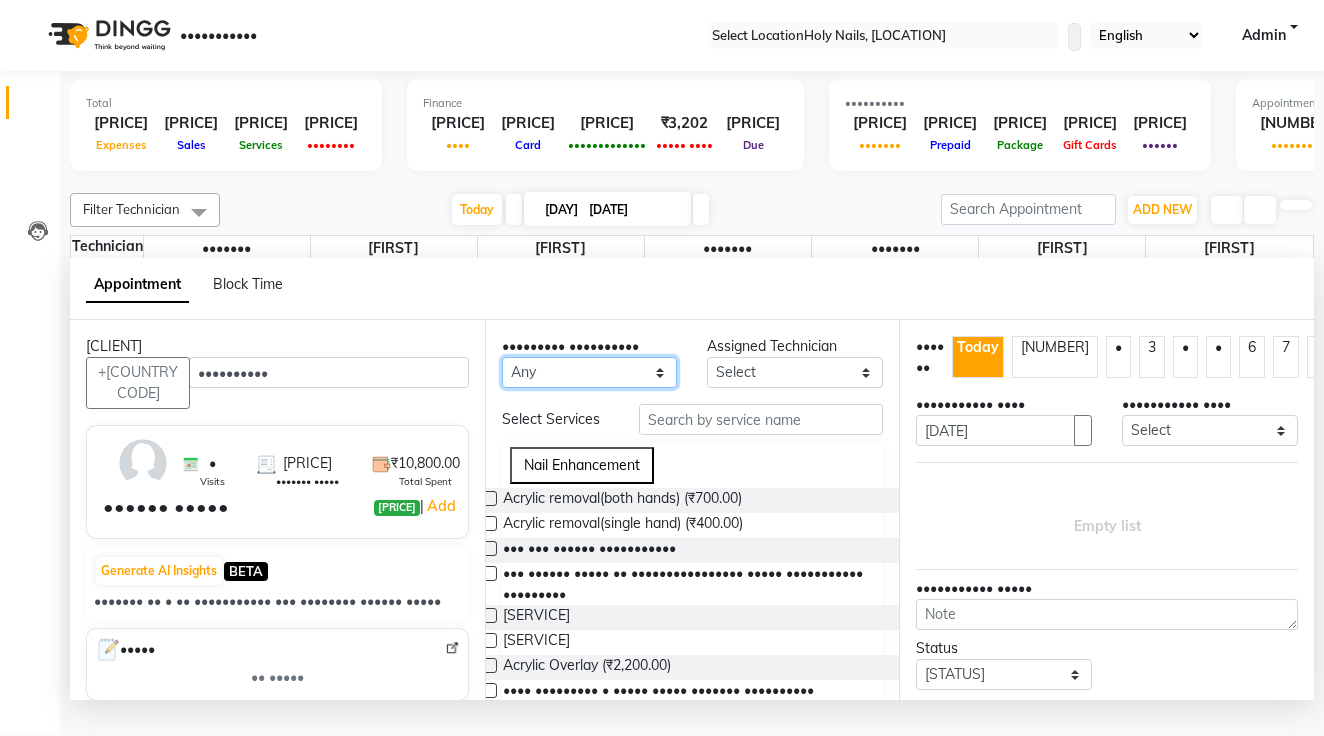 select on "•••••" 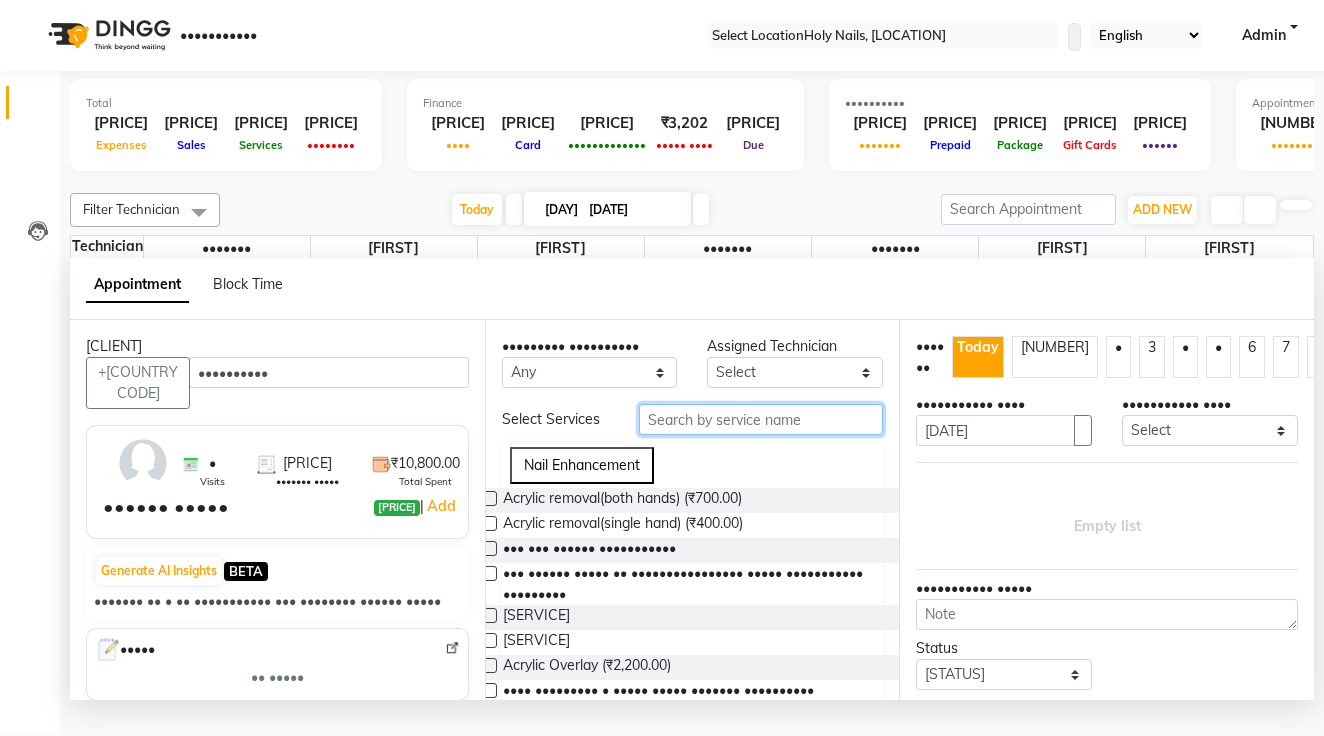click at bounding box center [761, 419] 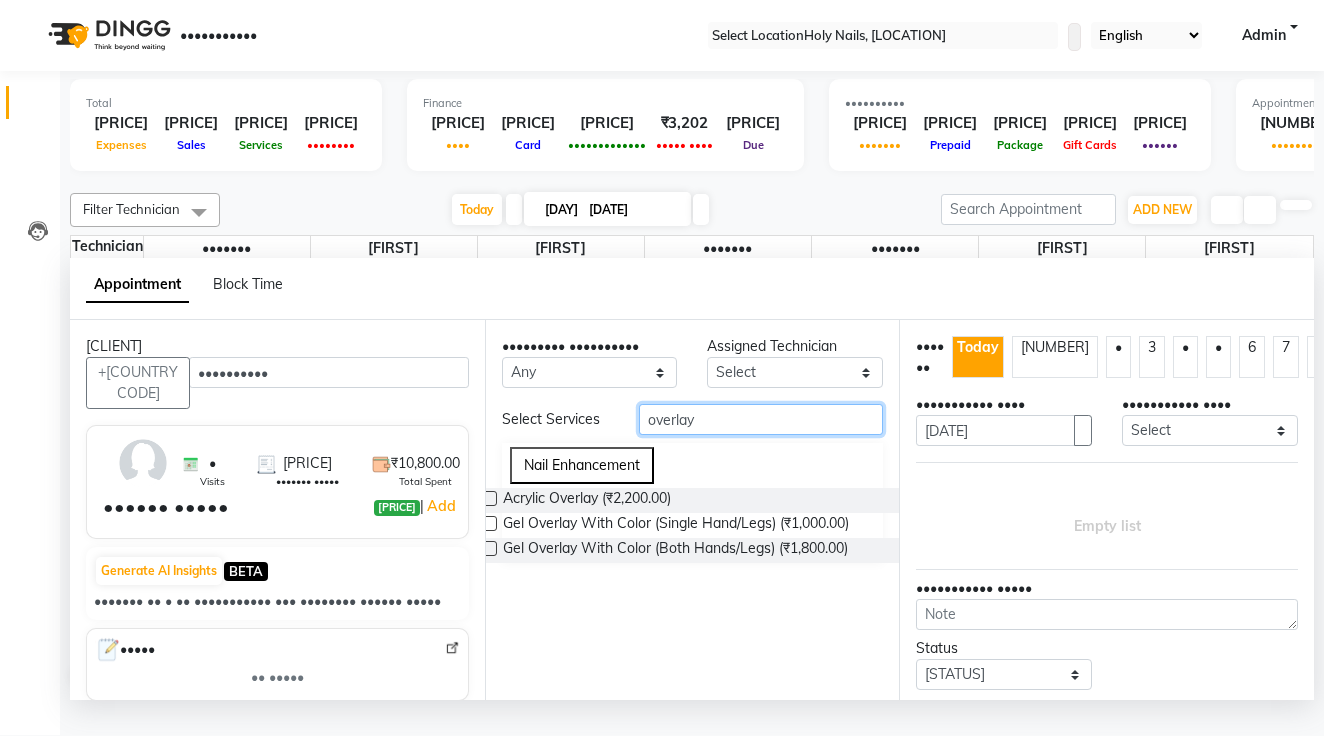 type on "overlay" 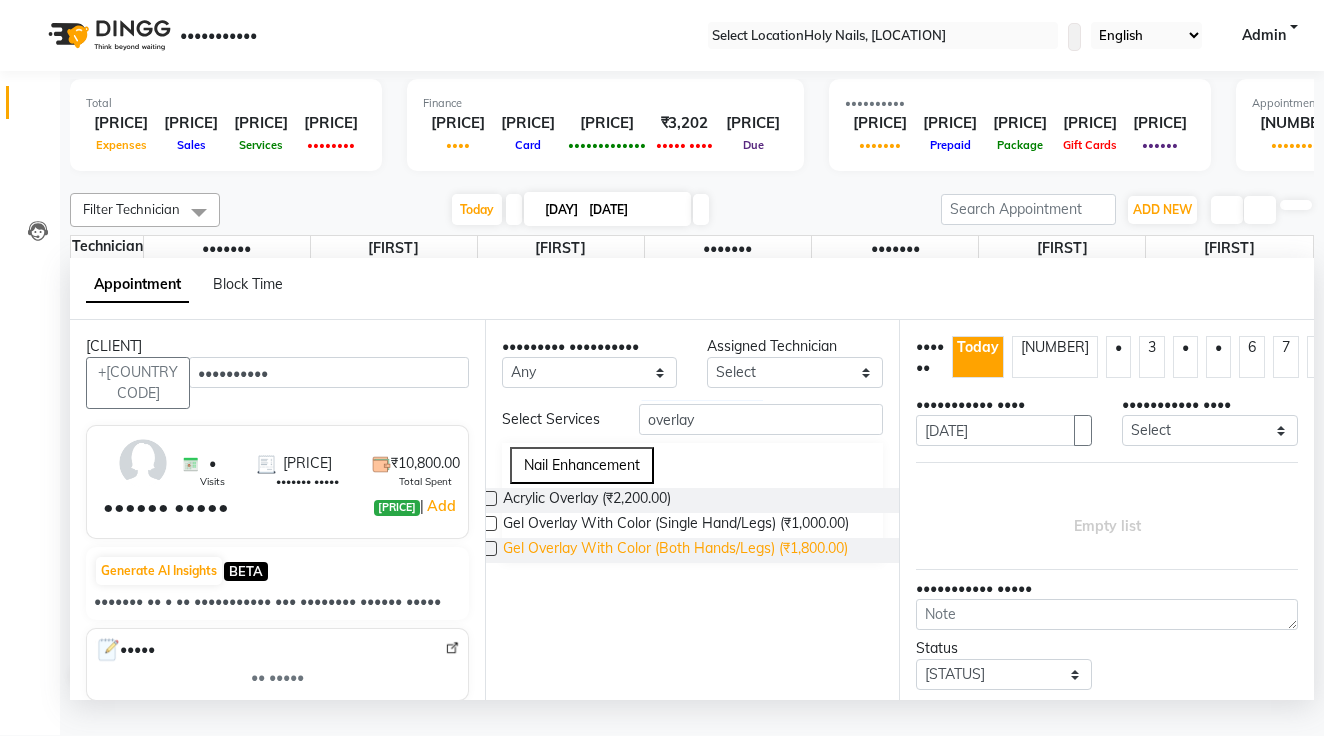 drag, startPoint x: 712, startPoint y: 490, endPoint x: 655, endPoint y: 625, distance: 146.5401 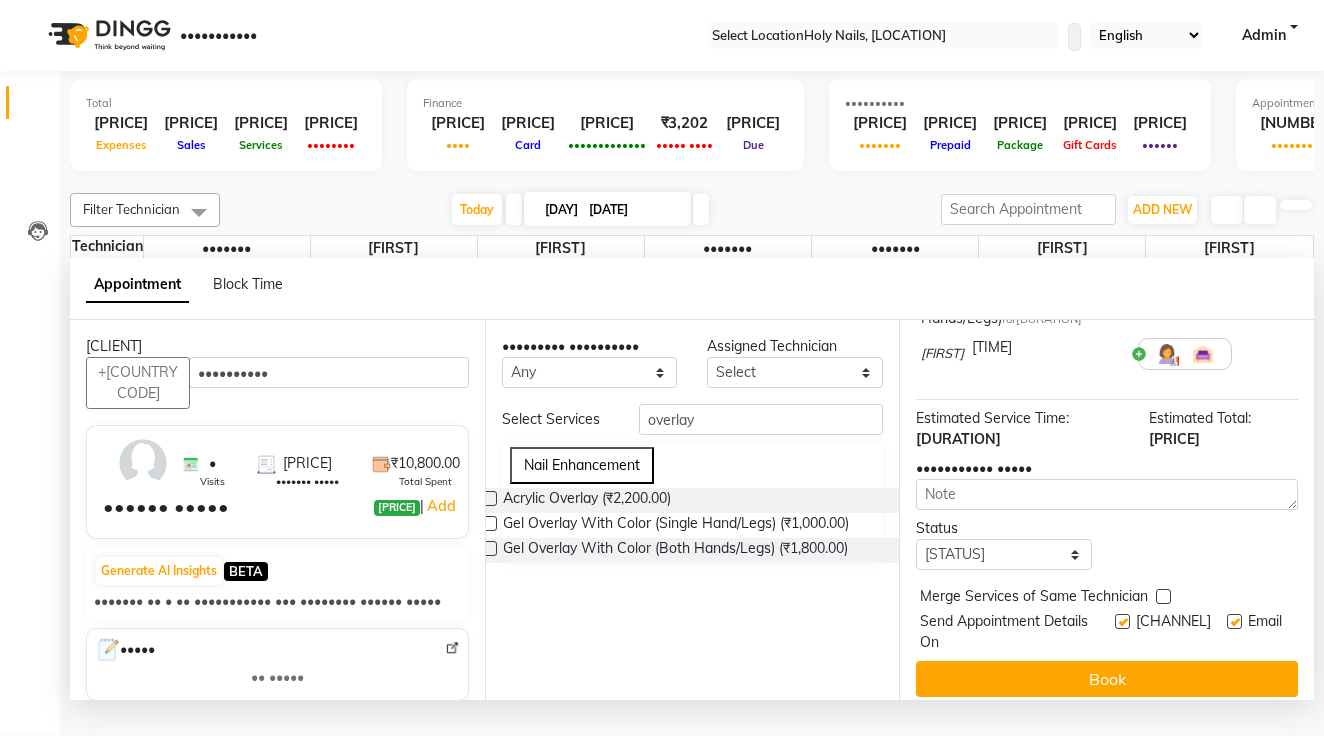 scroll, scrollTop: 188, scrollLeft: 0, axis: vertical 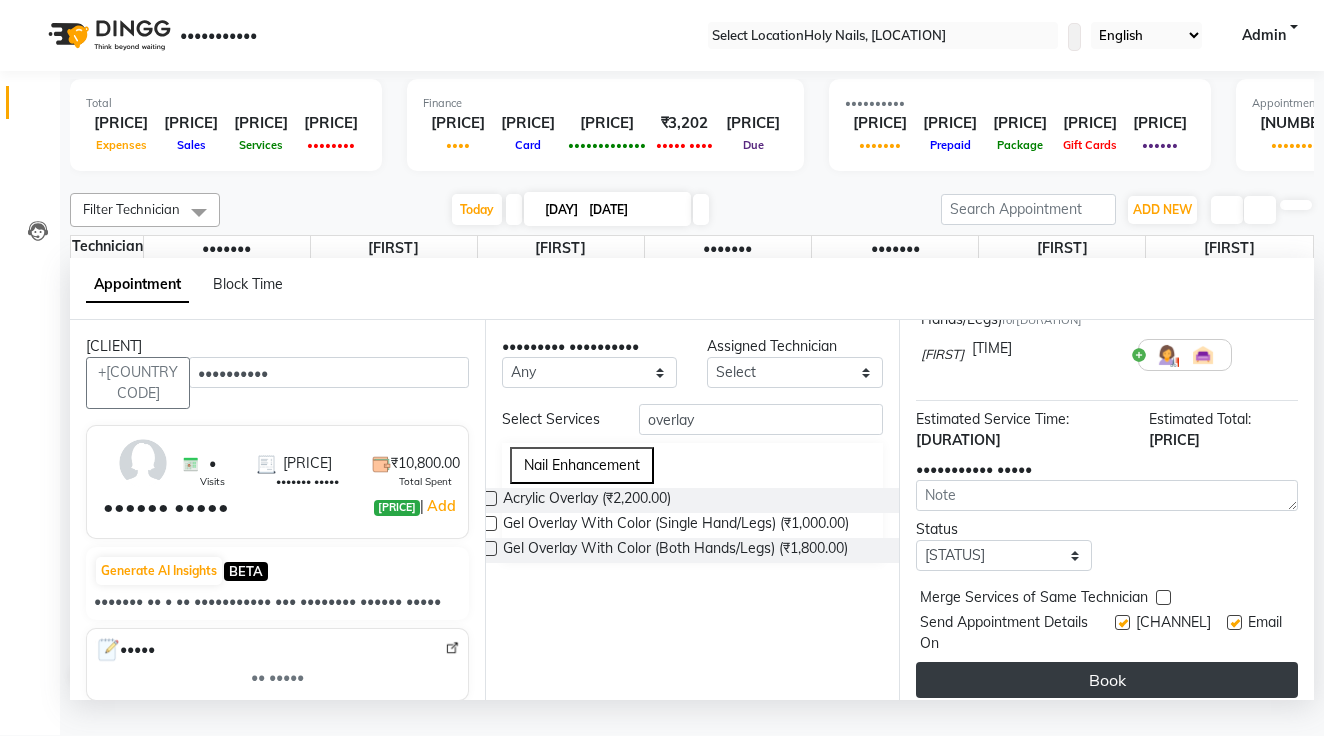click on "Book" at bounding box center (1107, 680) 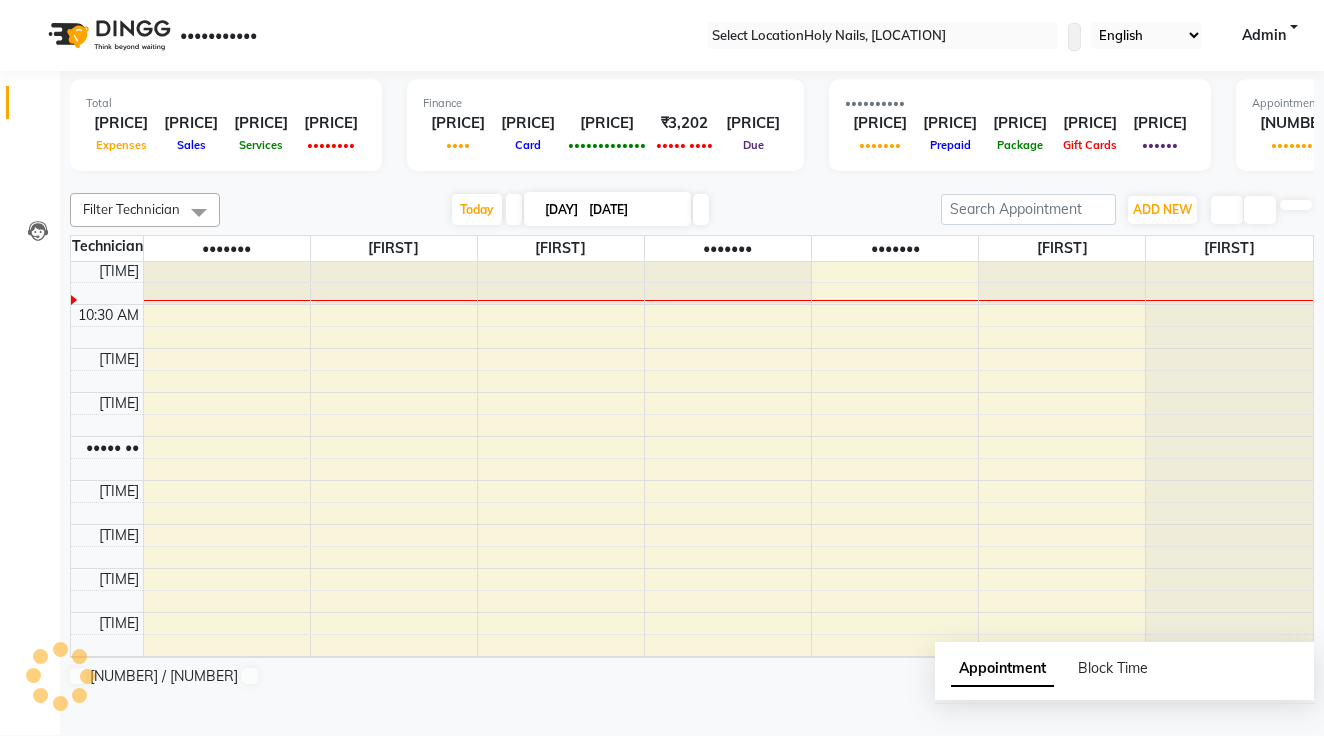 scroll, scrollTop: 0, scrollLeft: 0, axis: both 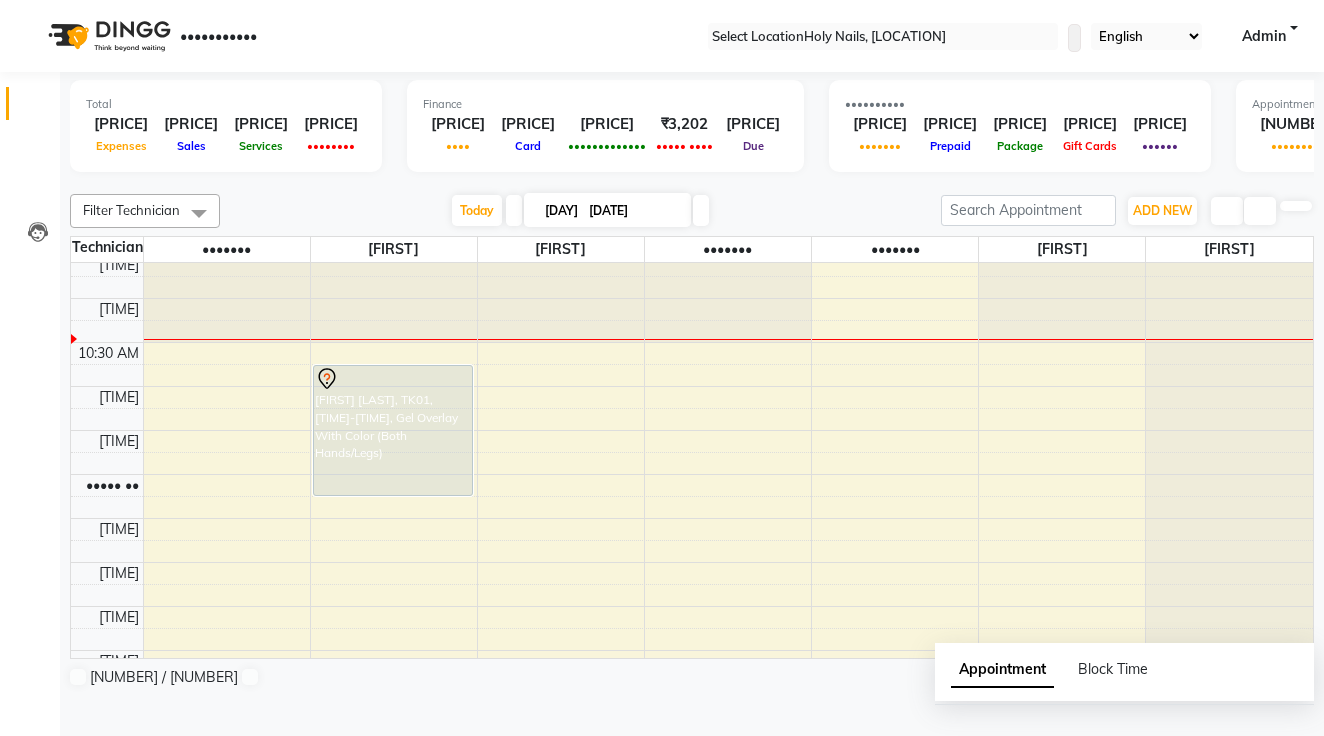 click on "•••• •• •••• •• •••• •• •••• •• ••••• •• ••••• •• ••••• •• ••••• •• ••••• •• ••••• •• •••• •• •••• •• •••• •• •••• •• •••• •• •••• •• •••• •• •••• •• •••• •• •••• •• •••• •• •••• •• •••• •• •••• •• •••• •• •••• •• •••• •• •••• ••             •••••• •••••• ••••• ••••• •••••••• ••• ••• ••••••• •••• ••••• ••••• •••••••••••" at bounding box center (692, 738) 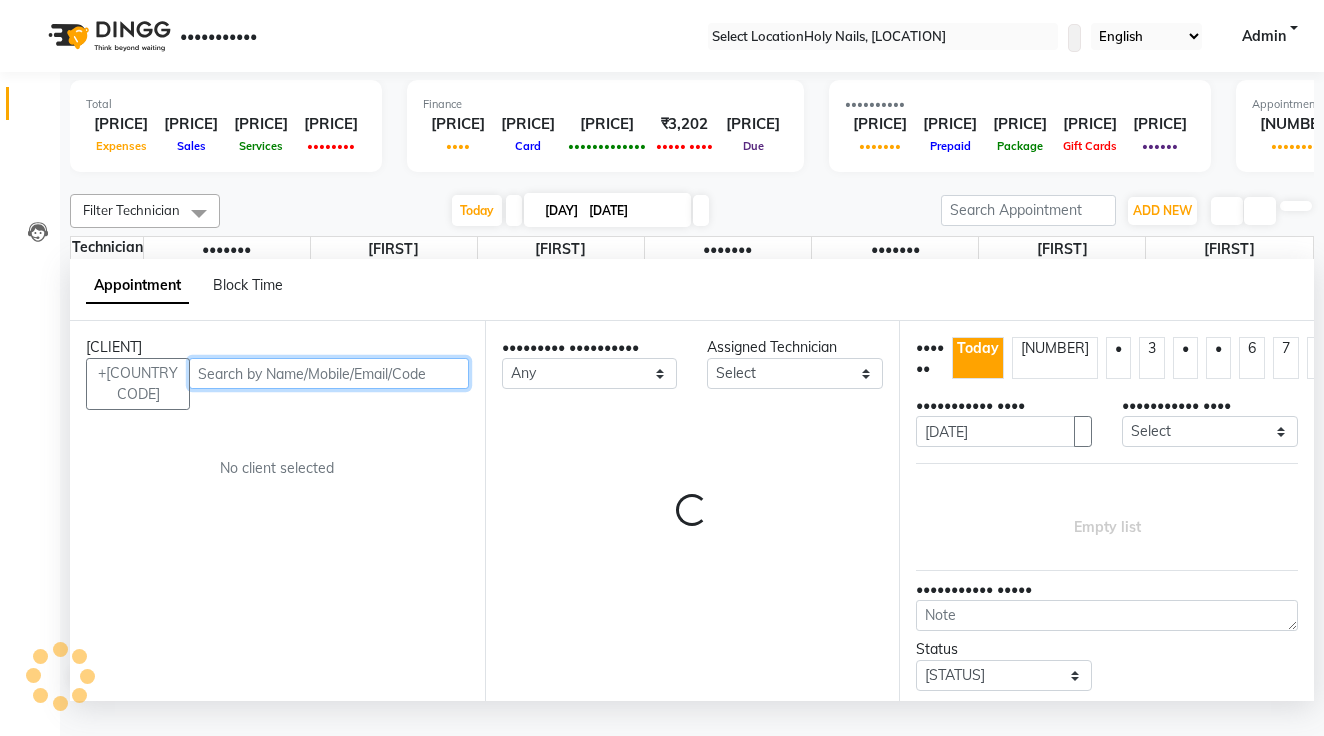 scroll, scrollTop: 1, scrollLeft: 0, axis: vertical 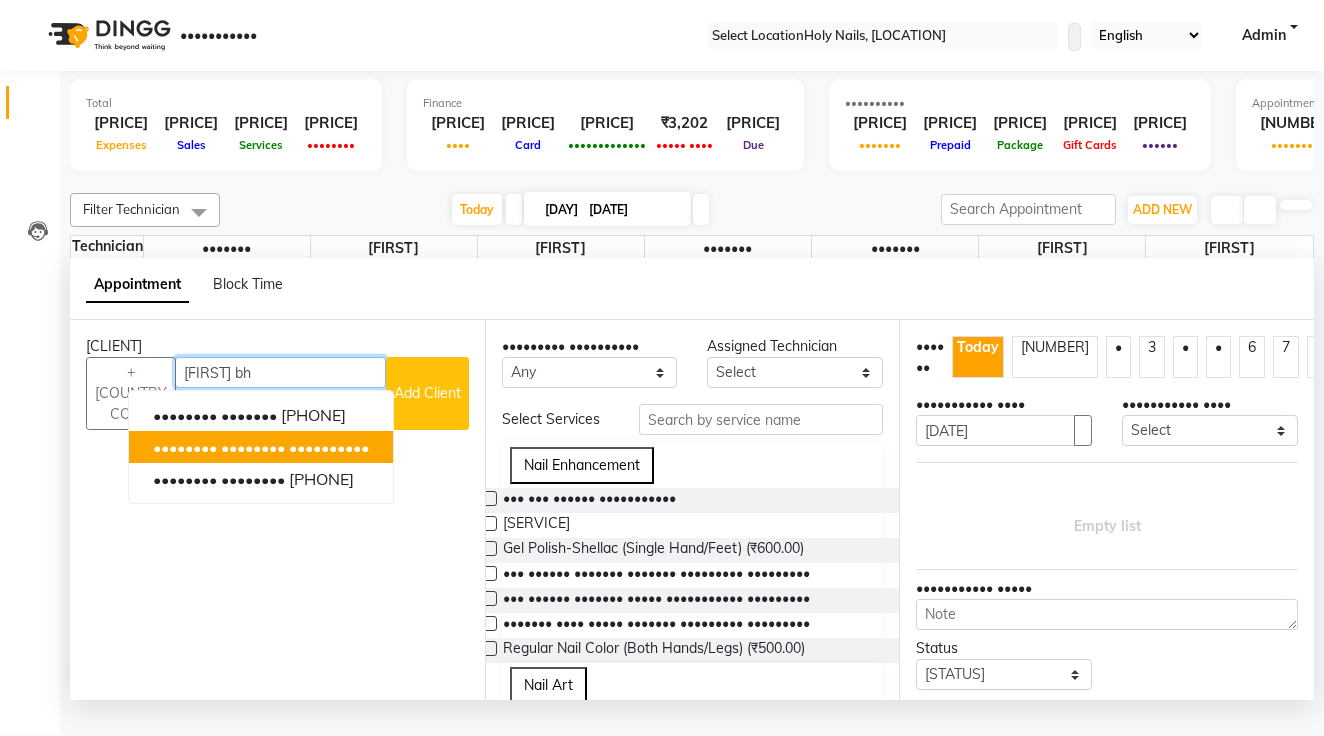 click on "••••••••••" at bounding box center (329, 447) 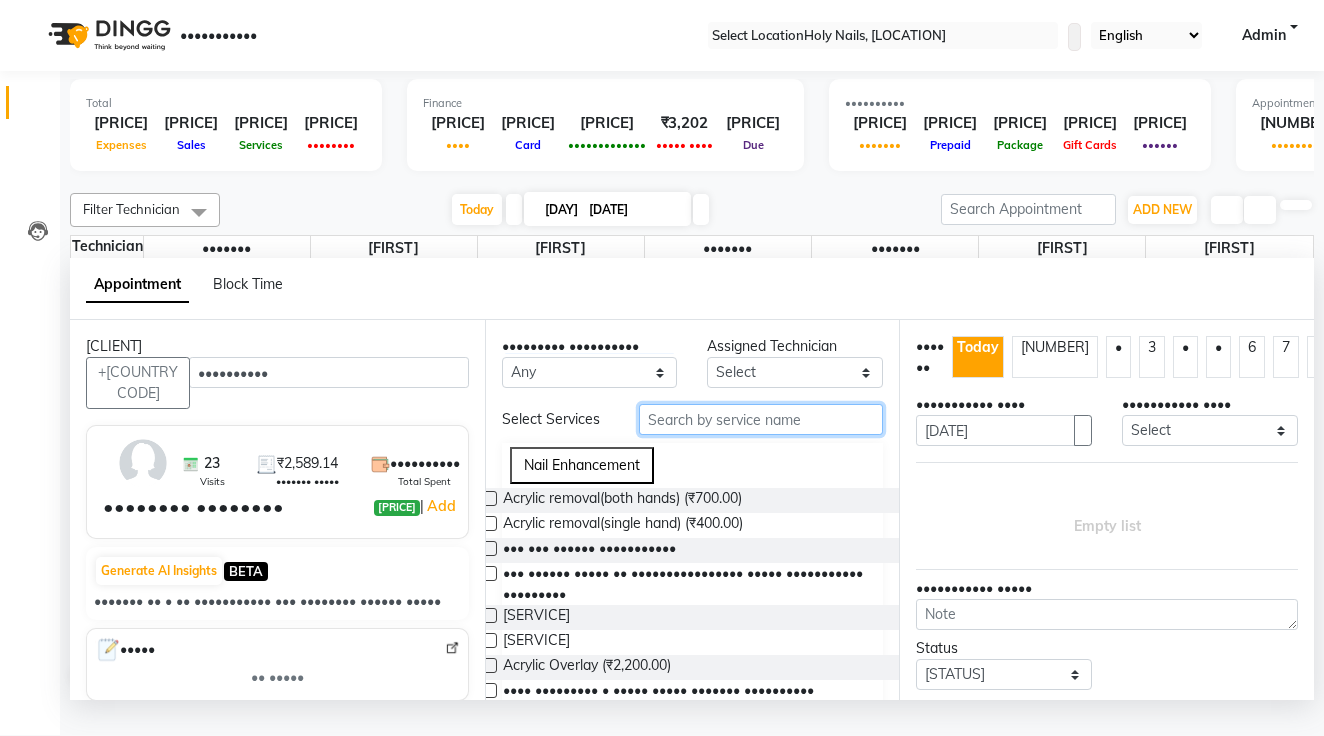 click at bounding box center (761, 419) 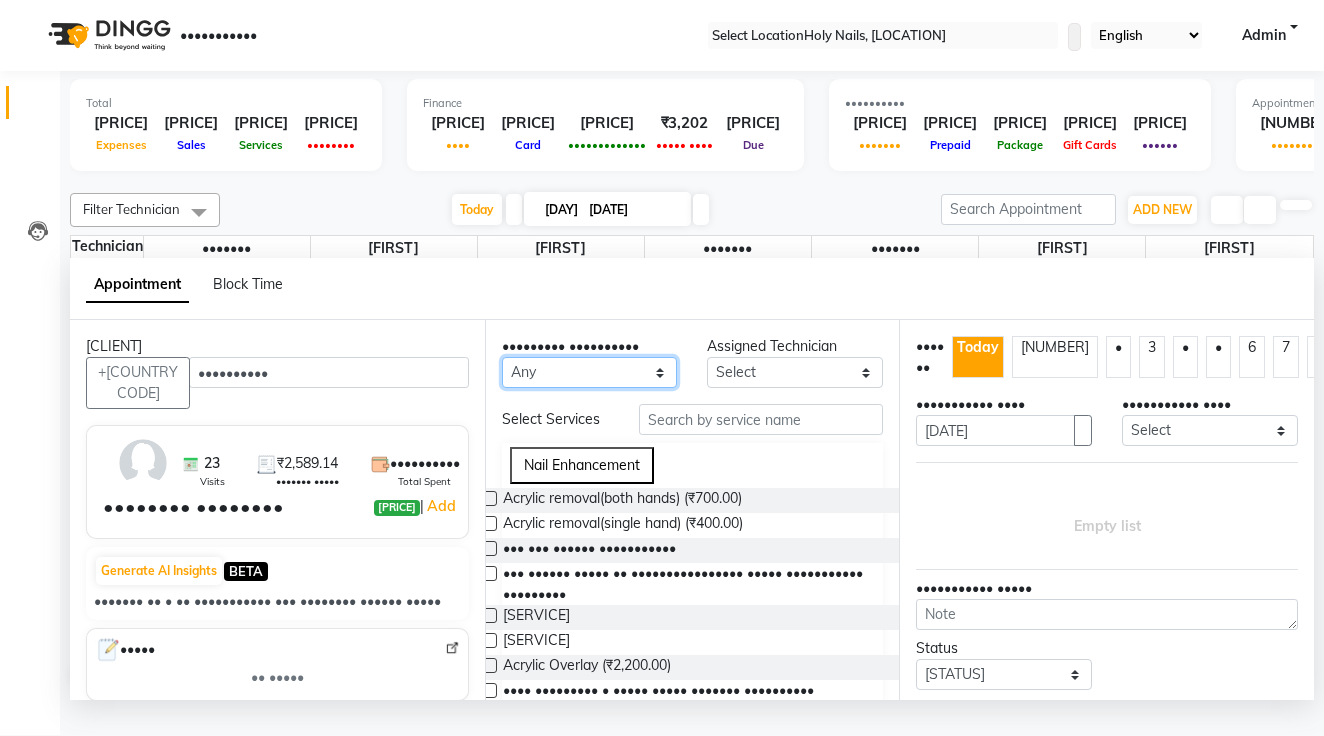 select on "•••••" 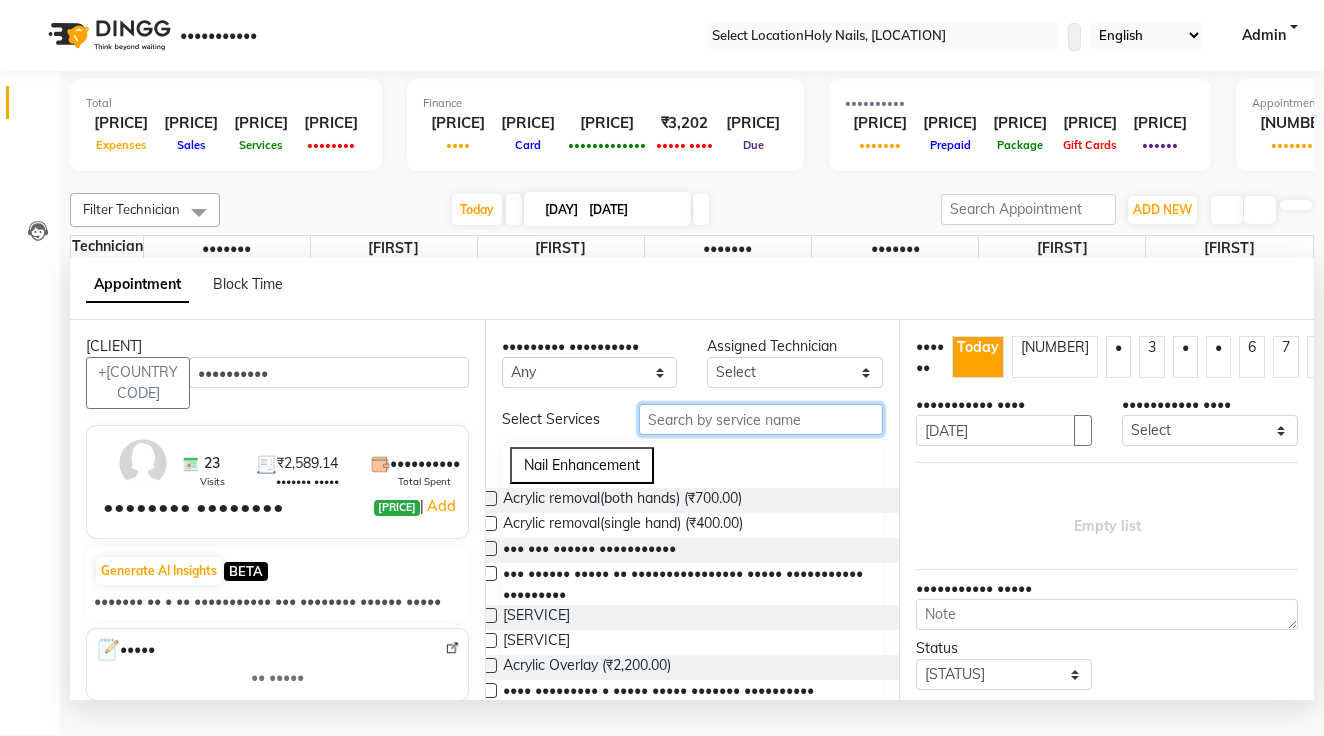 click at bounding box center (761, 419) 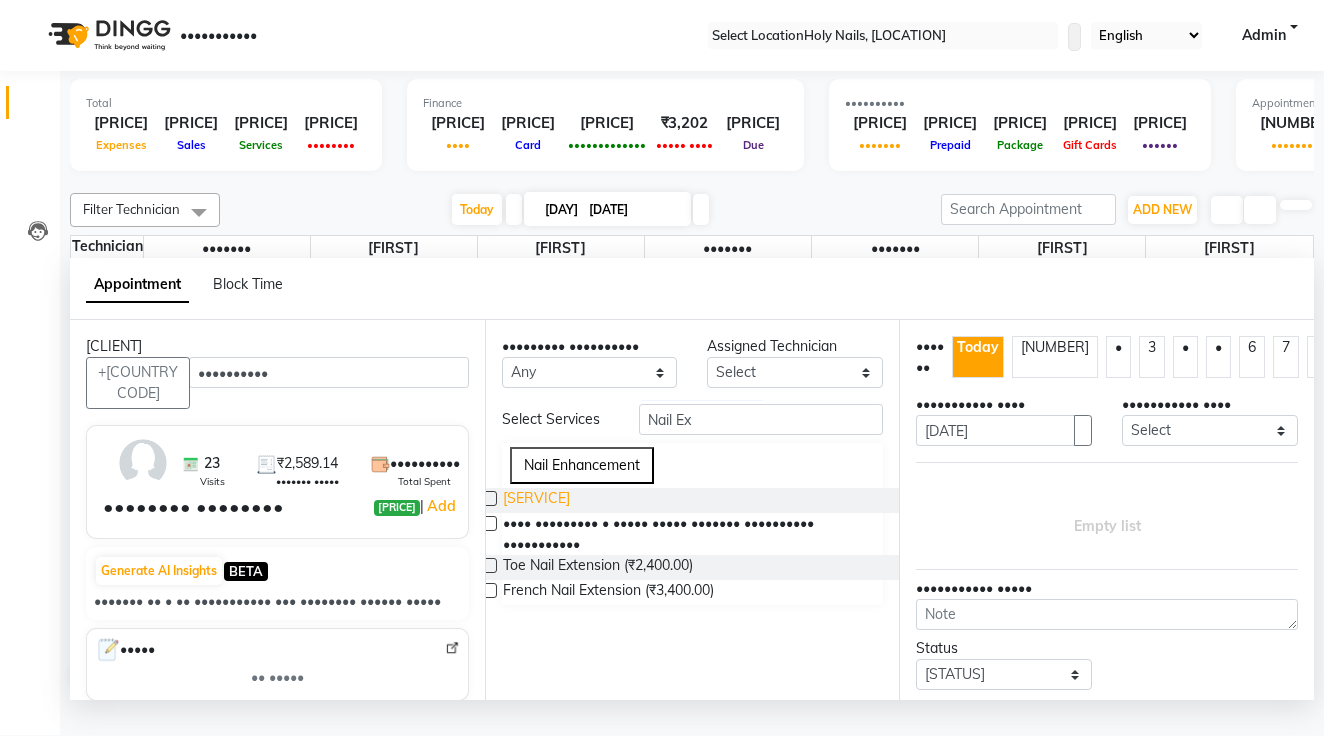 click on "[SERVICE]" at bounding box center [536, 500] 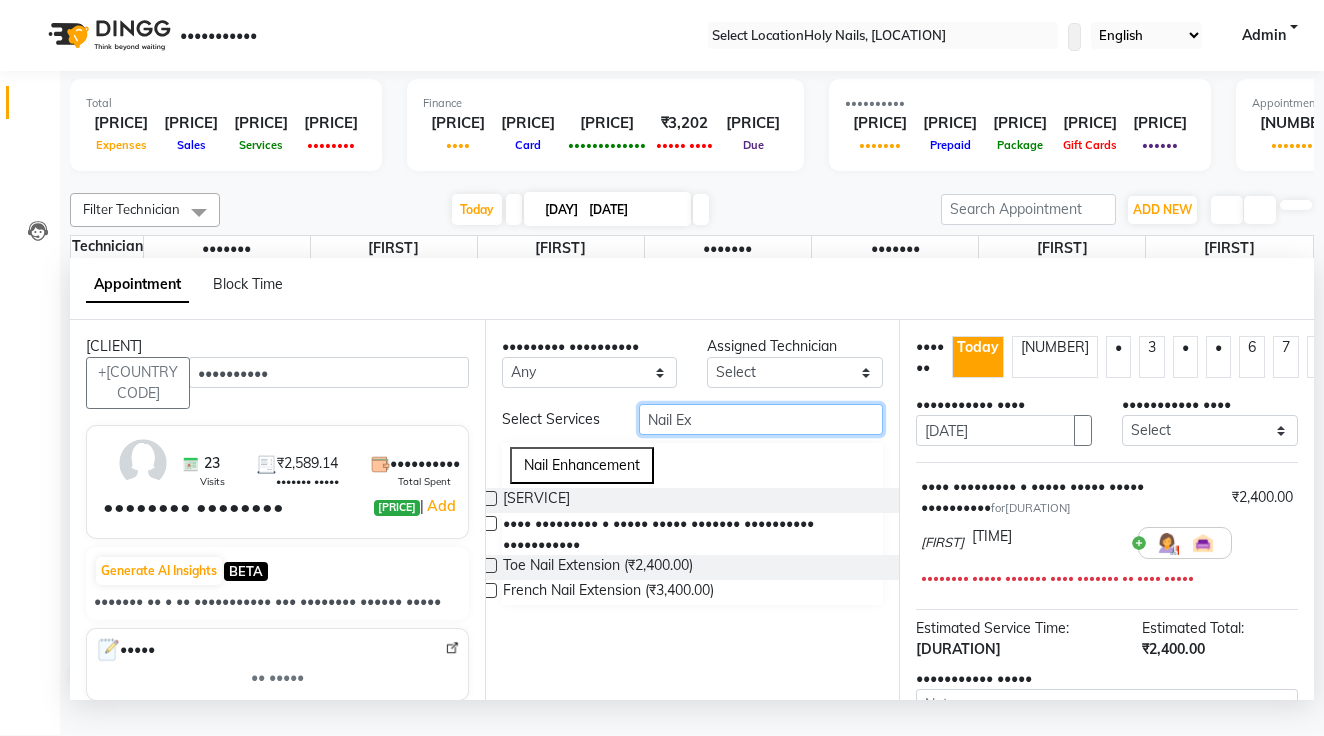 click on "Nail Ex" at bounding box center (761, 419) 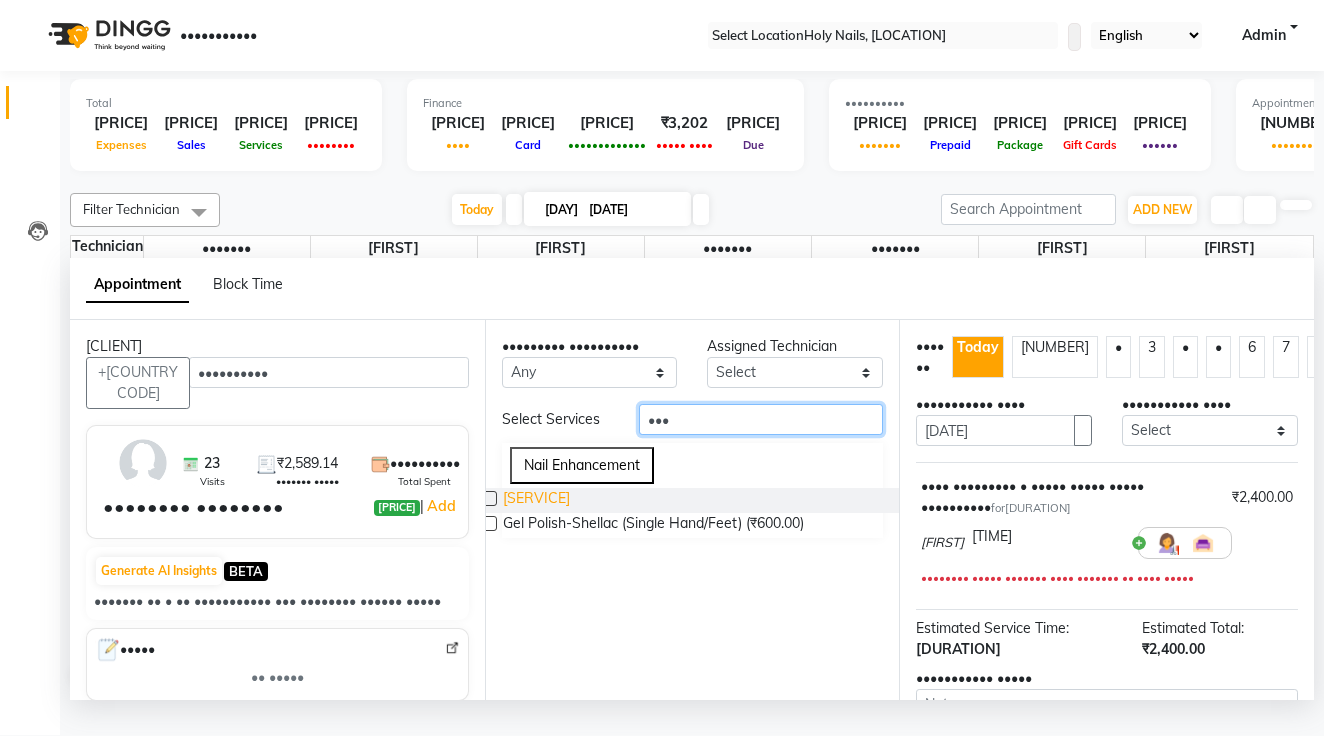 type on "•••" 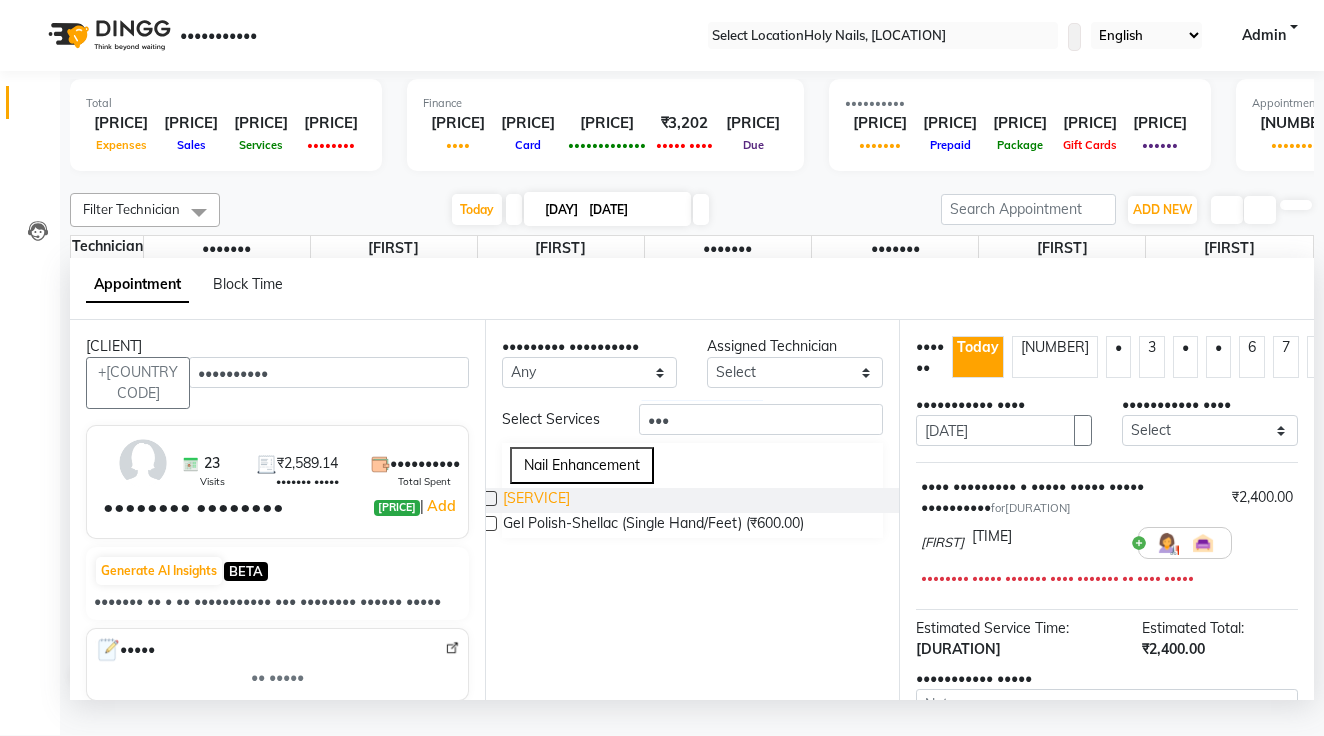 click on "[SERVICE]" at bounding box center [536, 500] 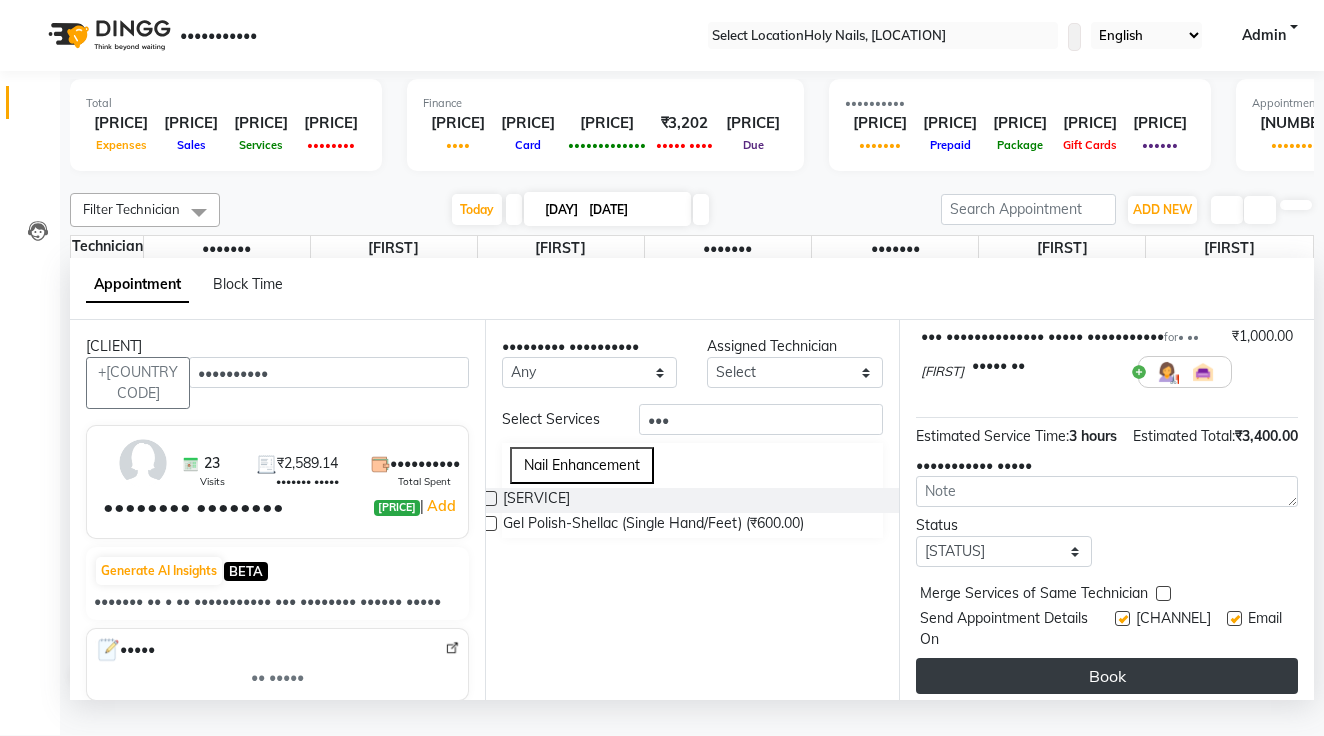 scroll, scrollTop: 279, scrollLeft: 0, axis: vertical 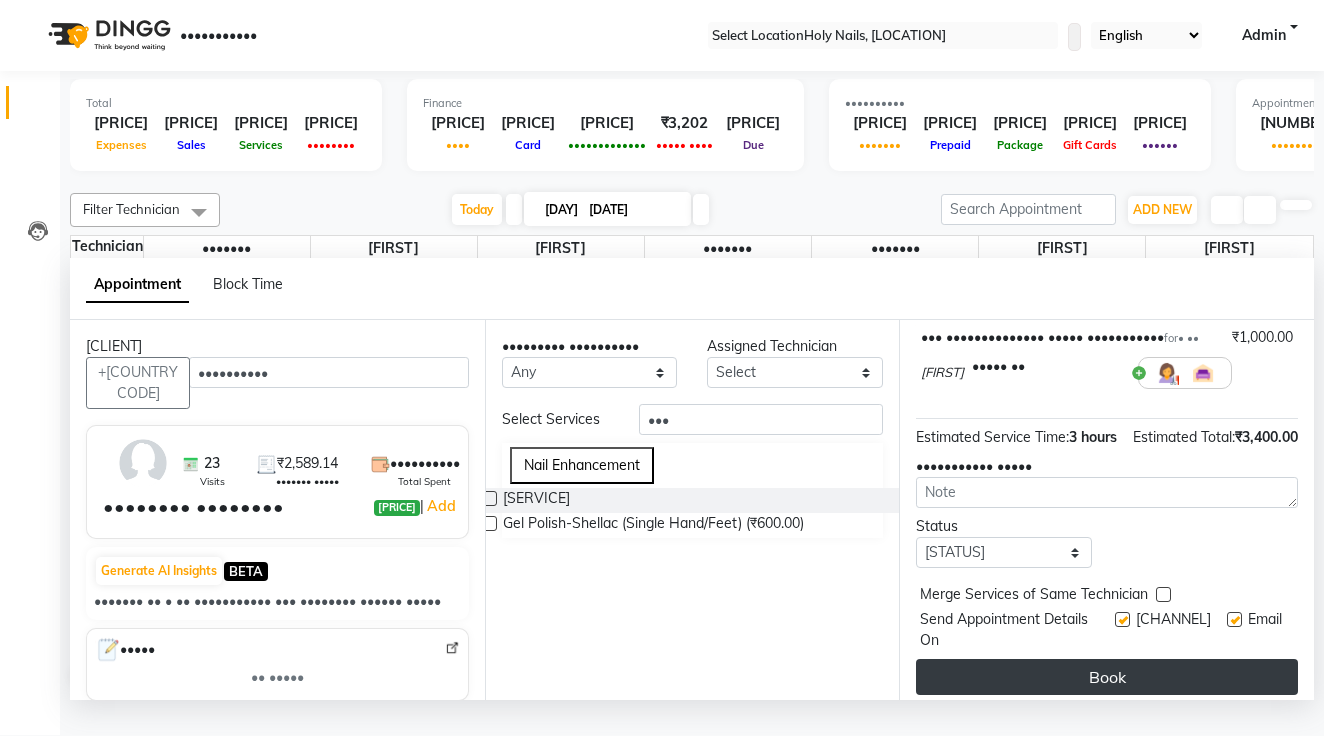 click on "Book" at bounding box center (1107, 677) 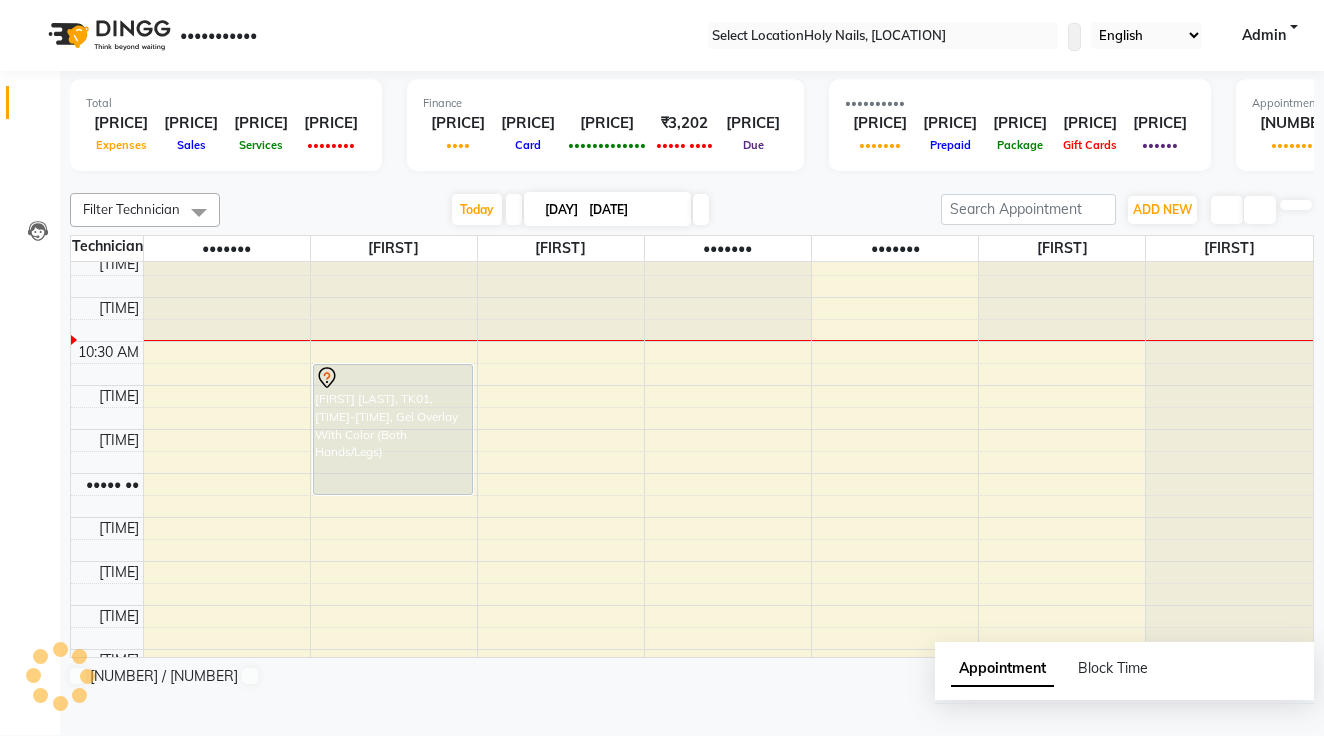 scroll, scrollTop: 0, scrollLeft: 0, axis: both 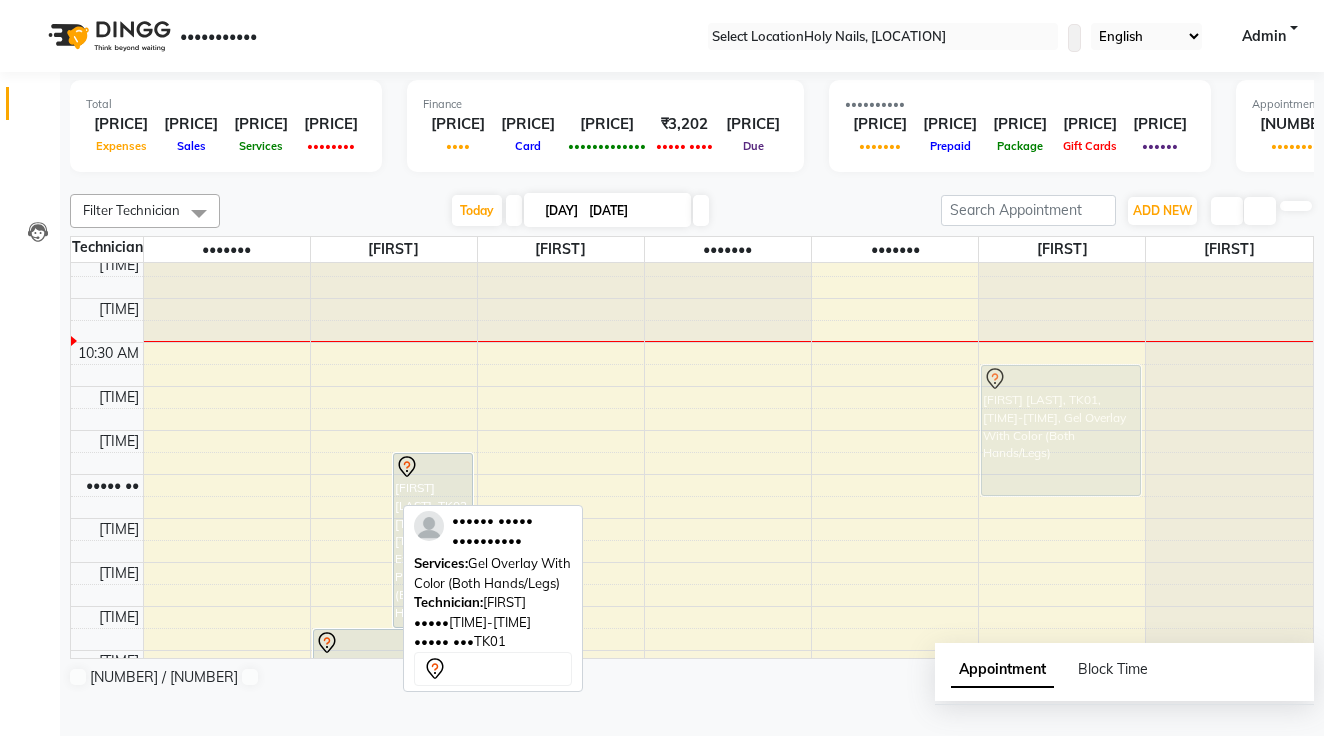 drag, startPoint x: 351, startPoint y: 447, endPoint x: 1020, endPoint y: 441, distance: 669.0269 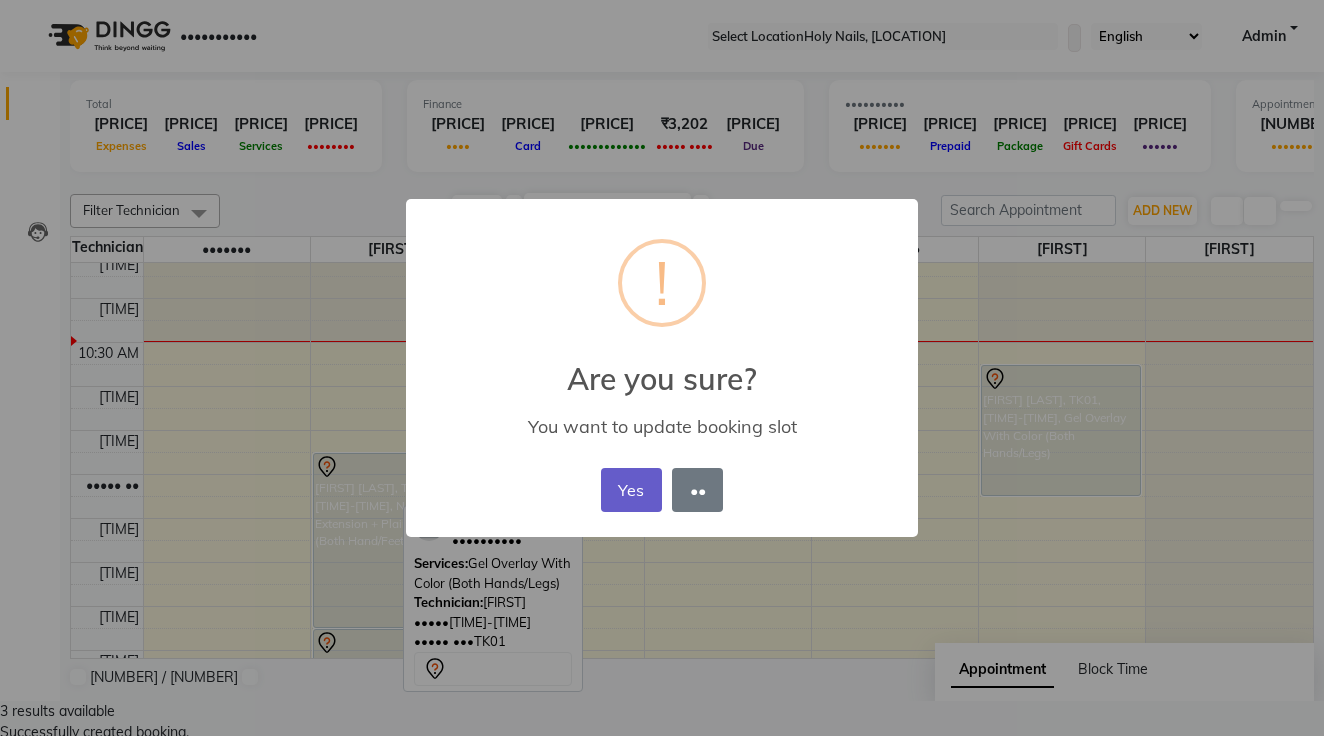 click on "Yes" at bounding box center (631, 490) 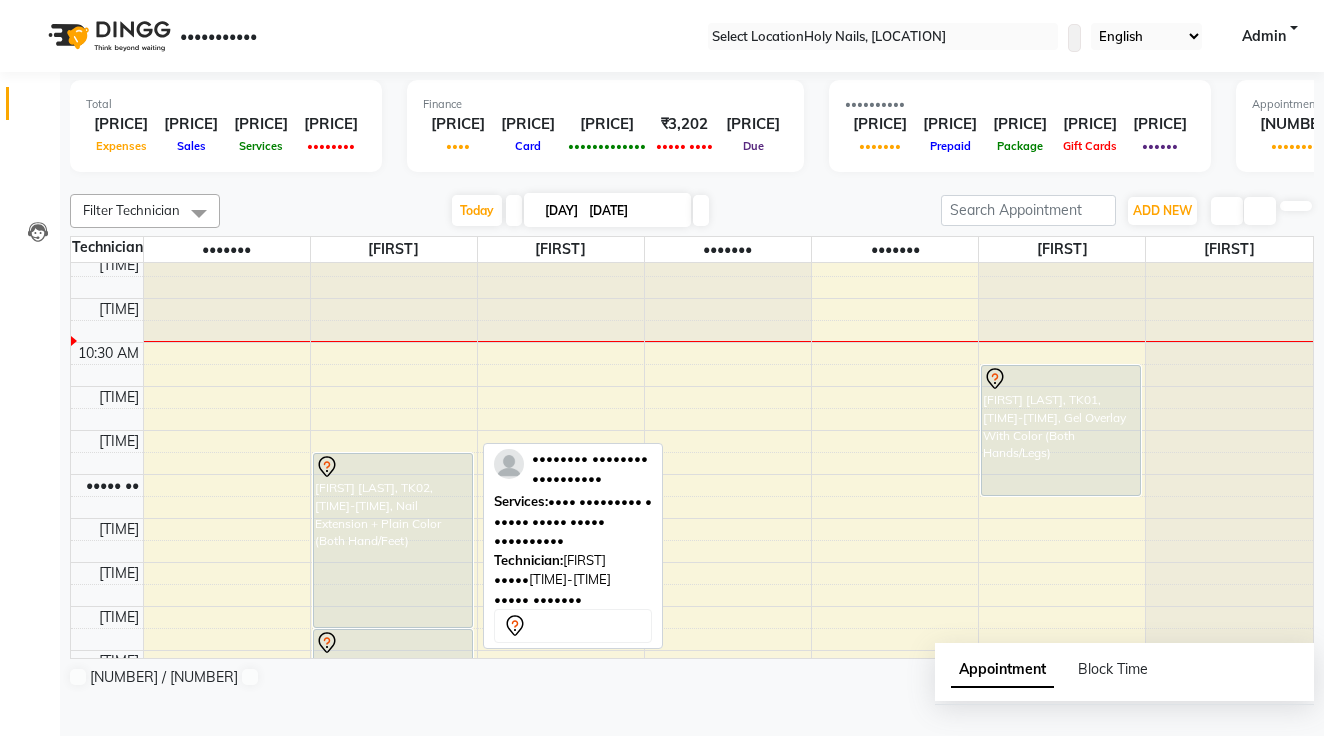 scroll, scrollTop: 241, scrollLeft: 0, axis: vertical 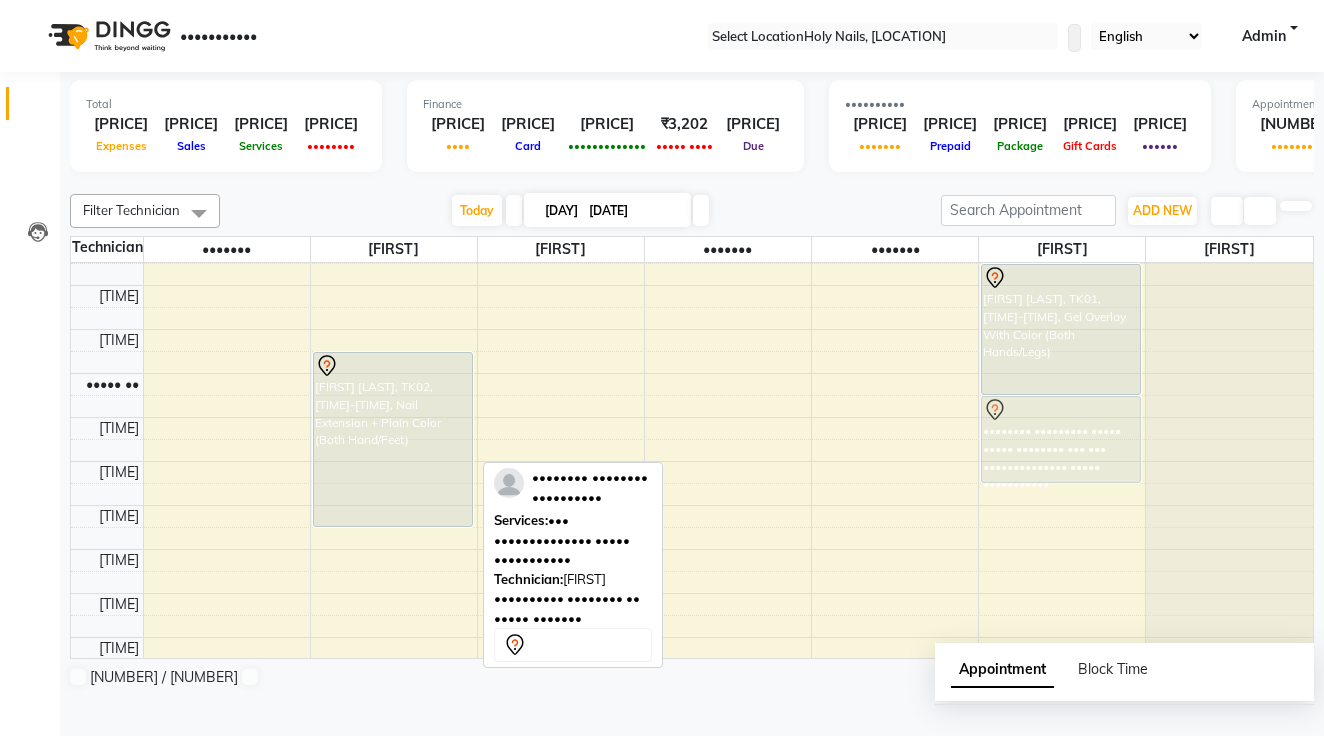 drag, startPoint x: 377, startPoint y: 574, endPoint x: 1010, endPoint y: 442, distance: 646.6166 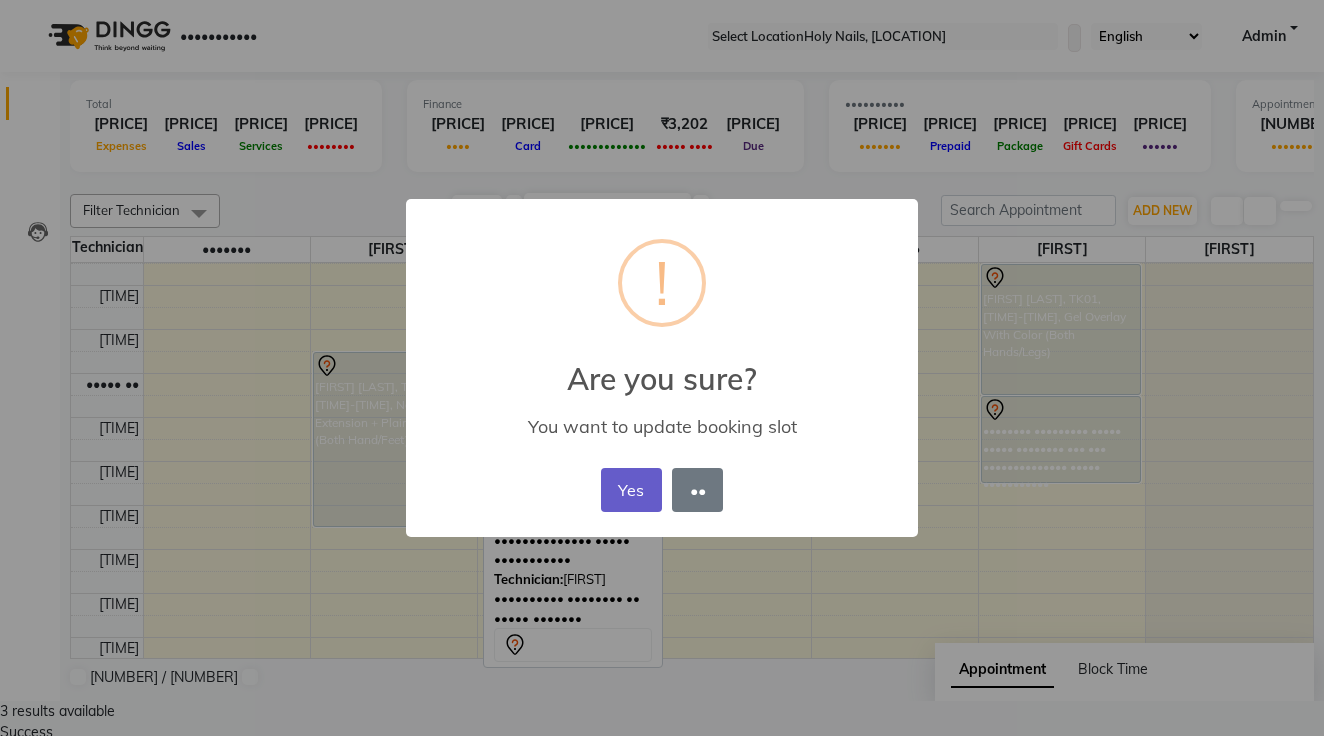 click on "Yes" at bounding box center (631, 490) 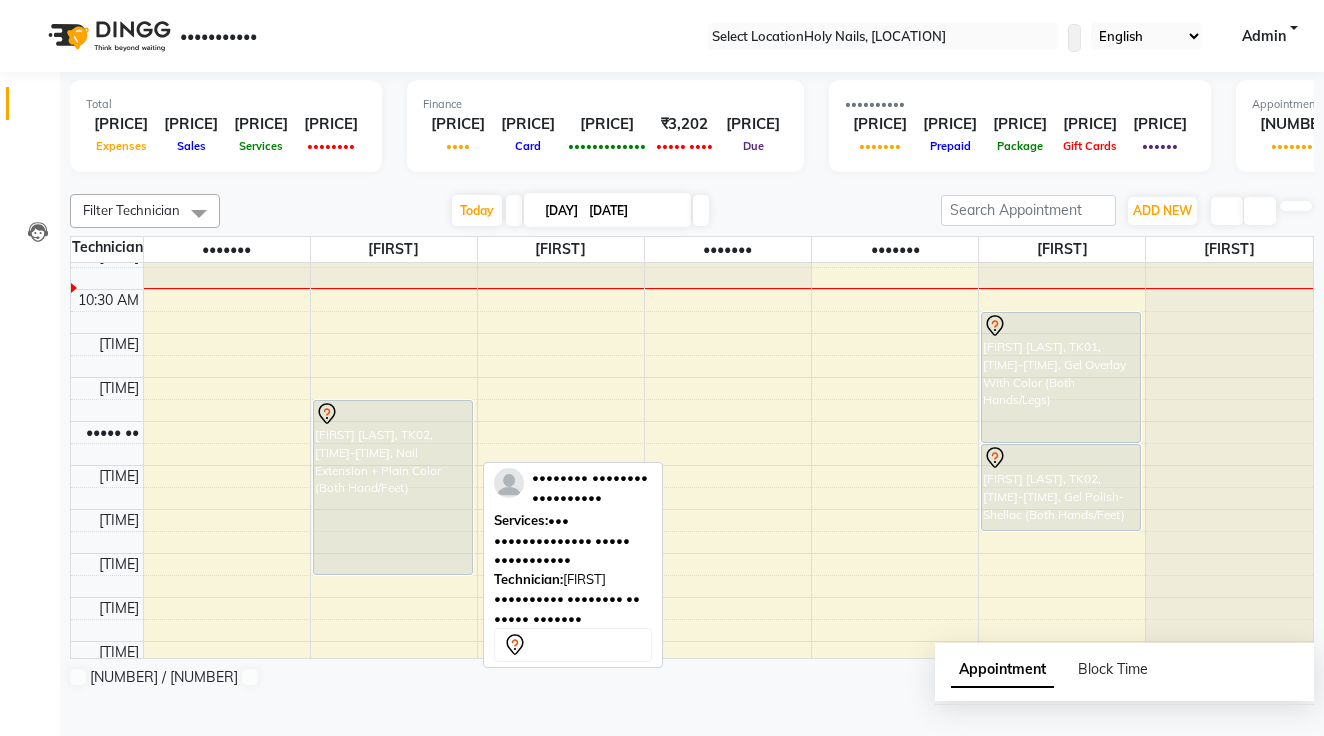 scroll, scrollTop: 192, scrollLeft: 0, axis: vertical 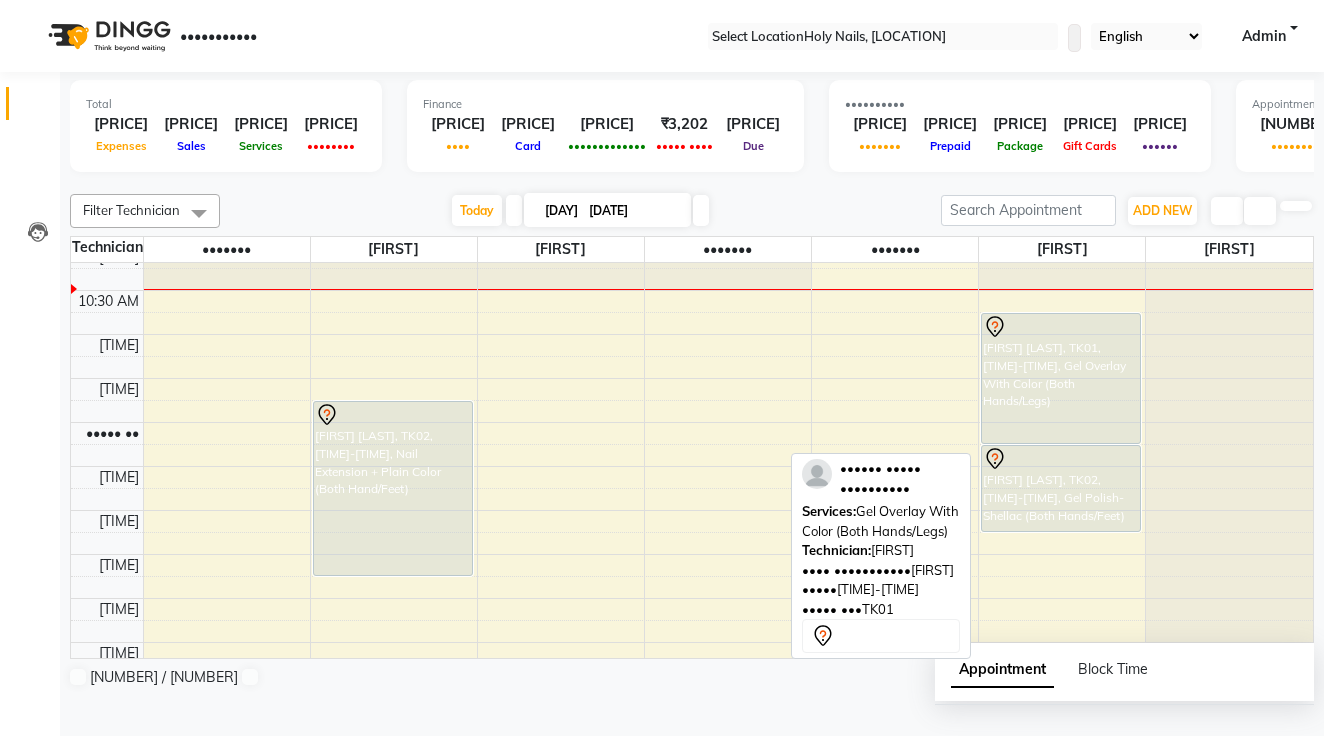 click on "•••••• •••••• ••••• ••••• •••••••• ••• ••• ••••••• •••• ••••• ••••• •••••••••••             •••••••• ••••••••• ••••• ••••• •••••••• ••• ••• •••••••••••••• ••••• •••••••••••             •••••• •••••• ••••• ••••• •••••••• ••• ••• ••••••• •••• ••••• ••••• •••••••••••" at bounding box center (227, 686) 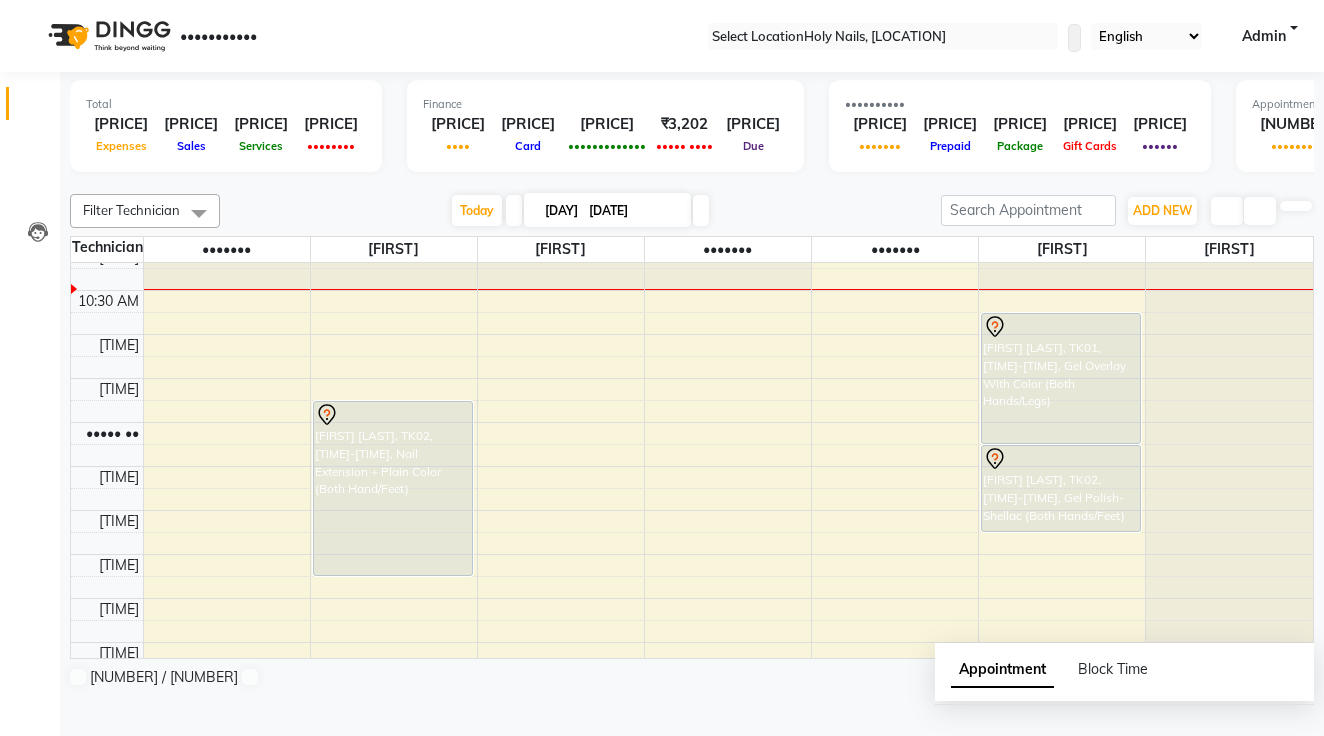 scroll, scrollTop: 166, scrollLeft: 0, axis: vertical 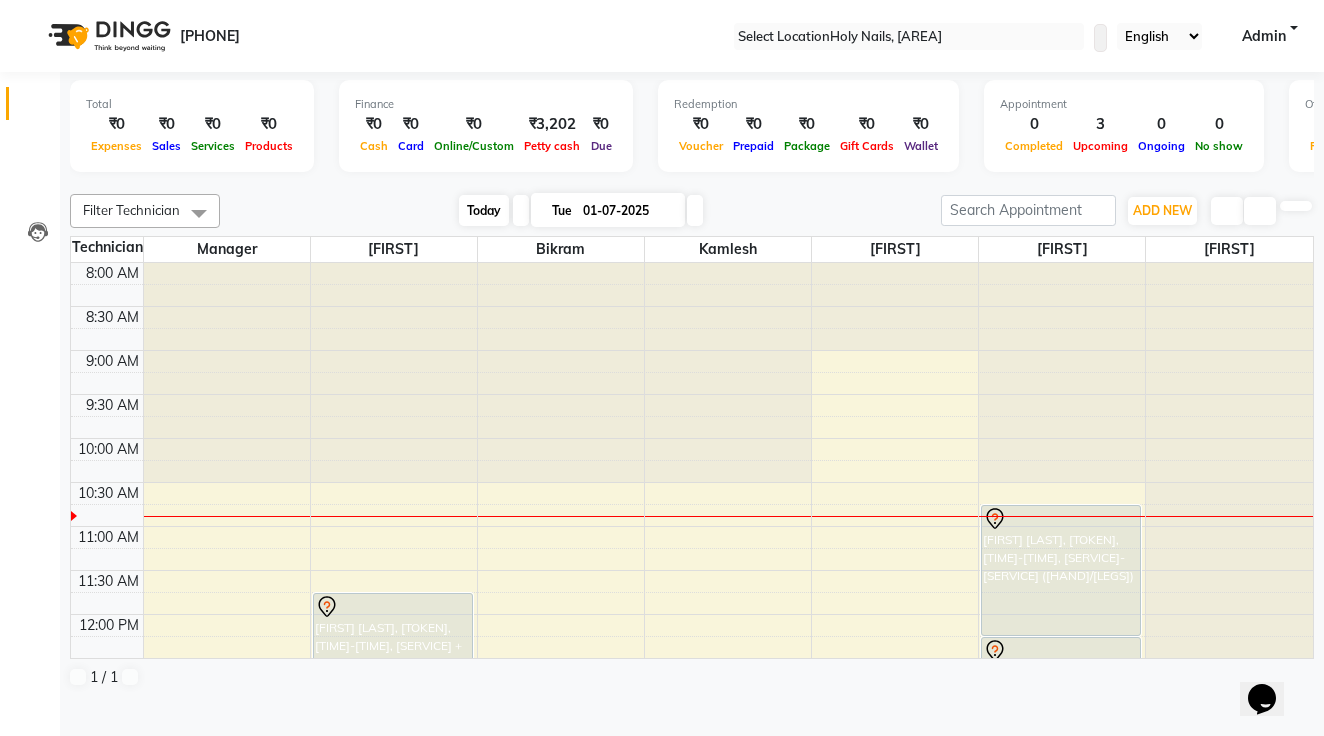click on "Today" at bounding box center [484, 210] 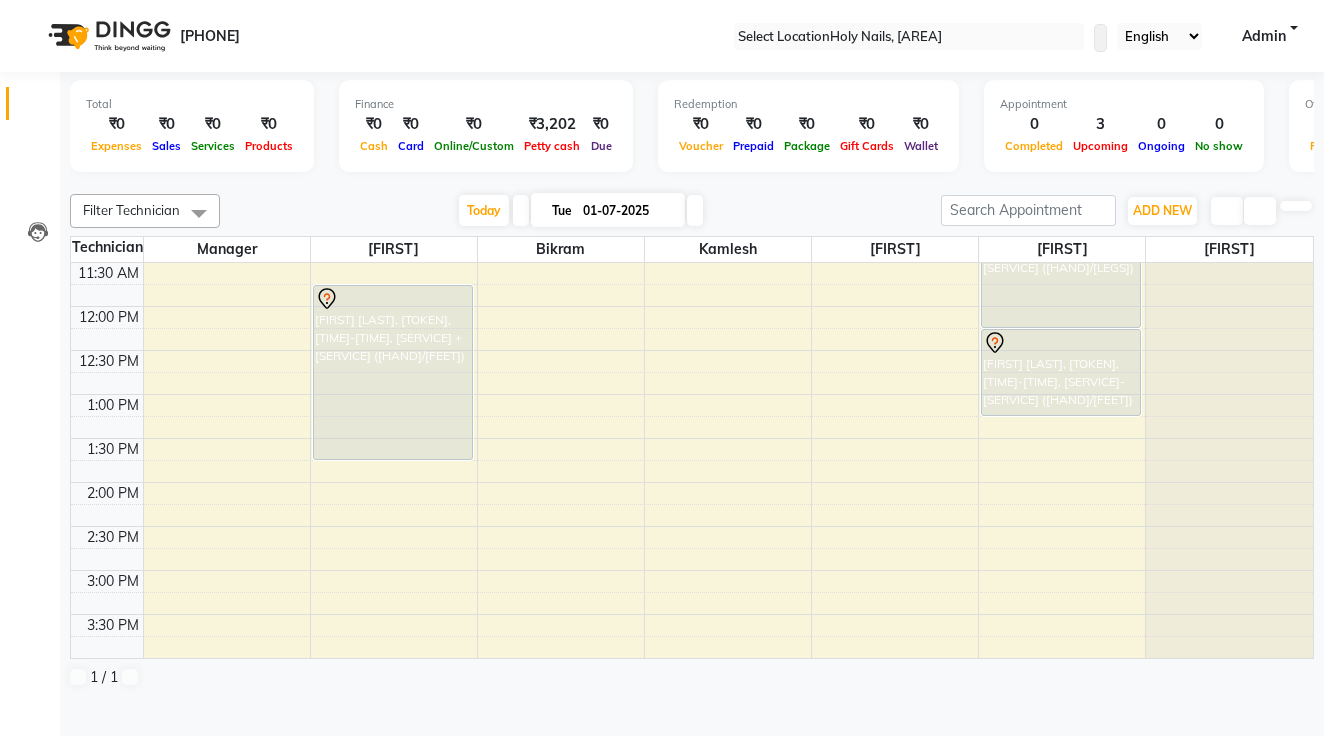 scroll, scrollTop: 189, scrollLeft: 0, axis: vertical 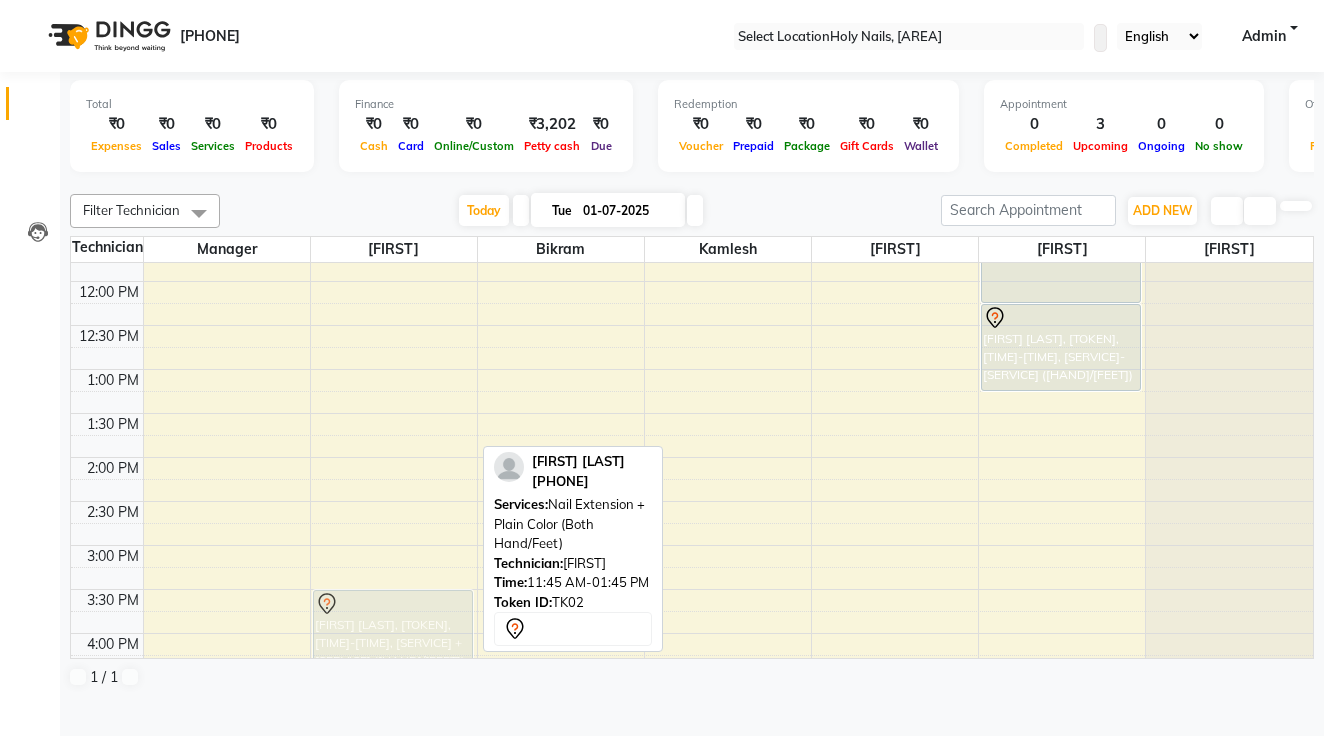 drag, startPoint x: 404, startPoint y: 346, endPoint x: 406, endPoint y: 682, distance: 336.00595 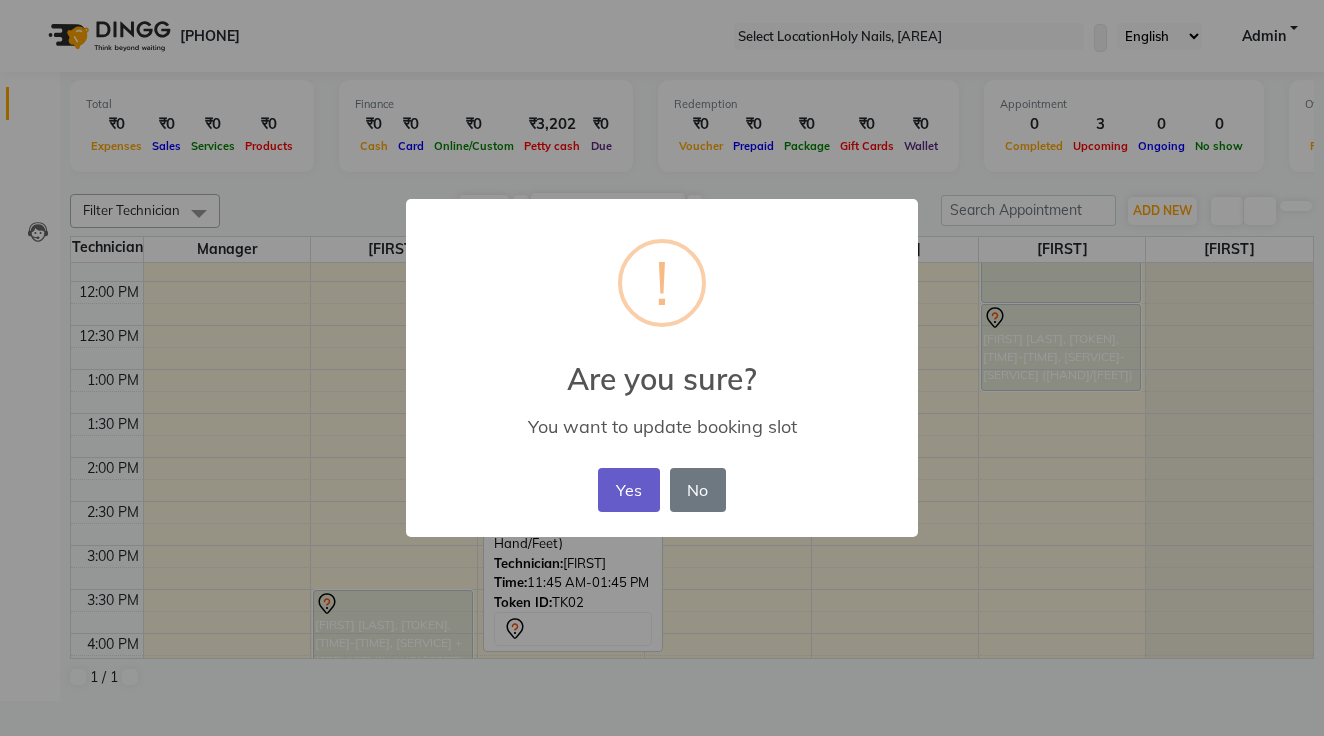 click on "Yes" at bounding box center [628, 490] 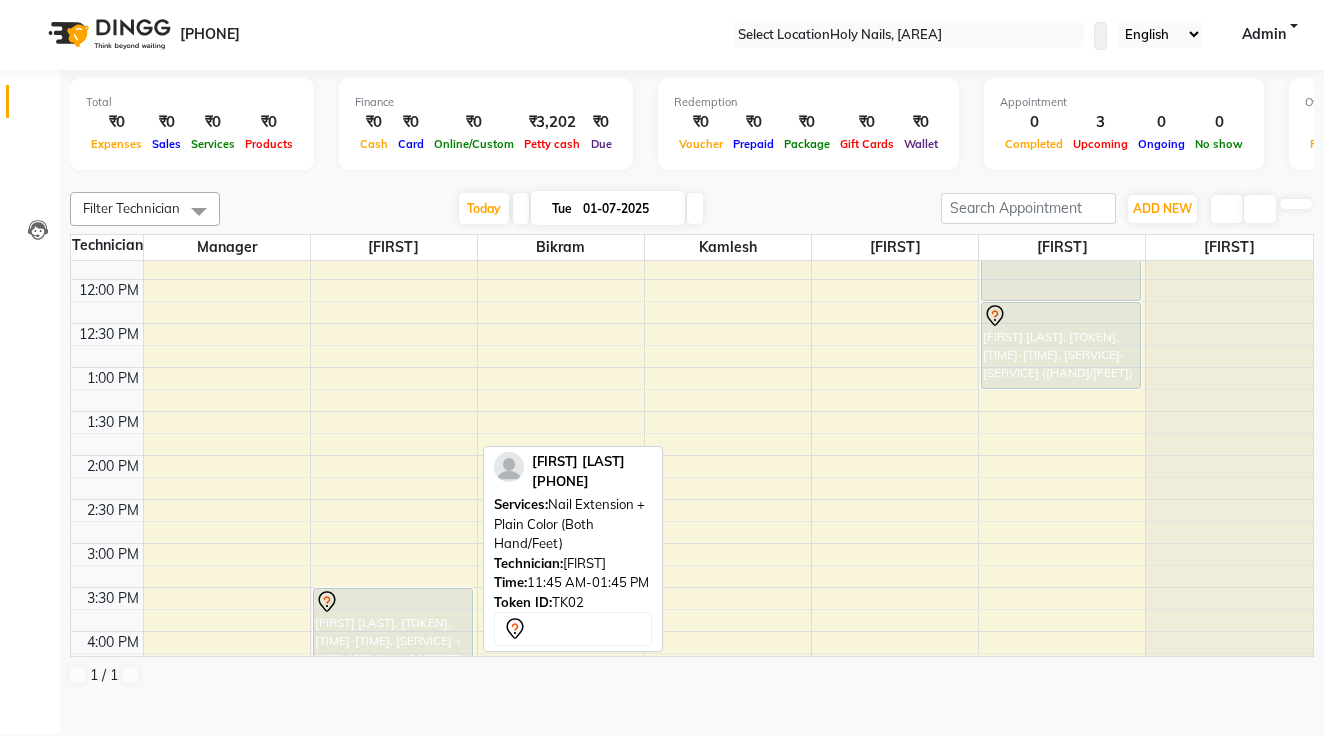 scroll, scrollTop: 1, scrollLeft: 0, axis: vertical 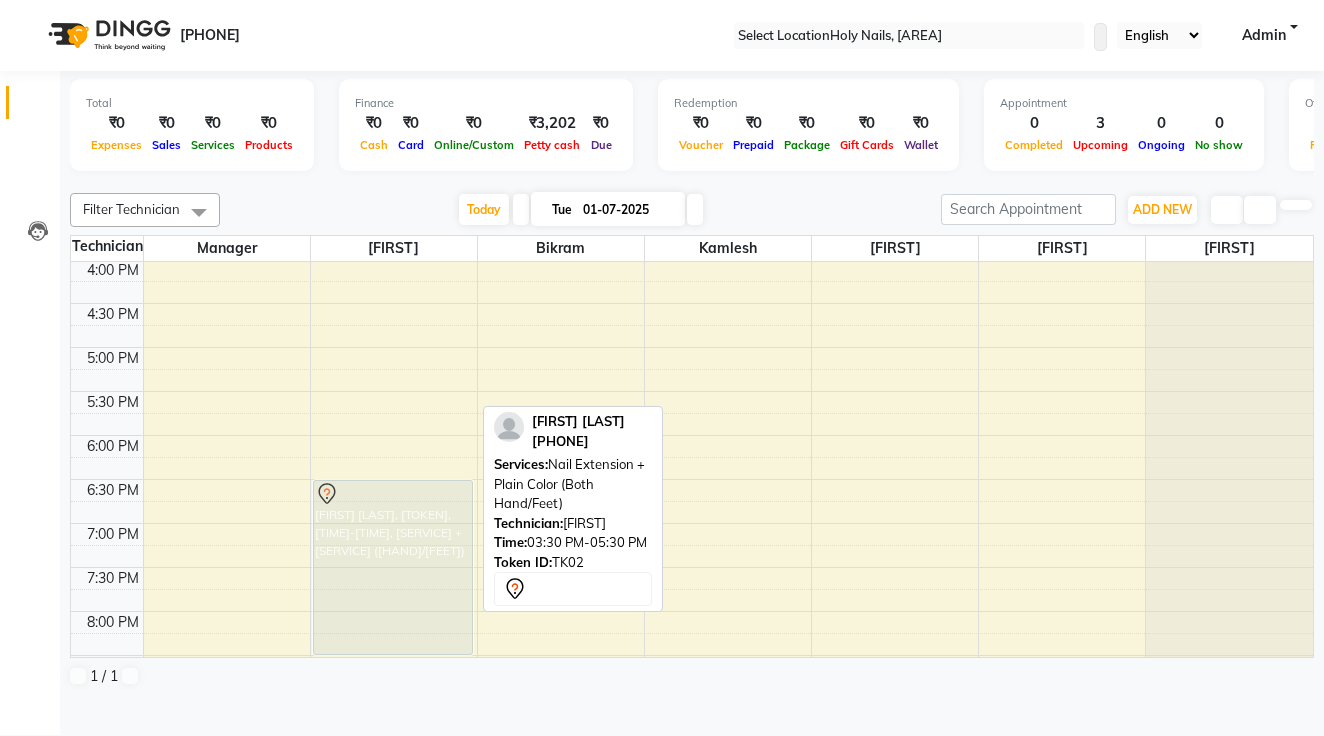 drag, startPoint x: 360, startPoint y: 338, endPoint x: 384, endPoint y: 595, distance: 258.1182 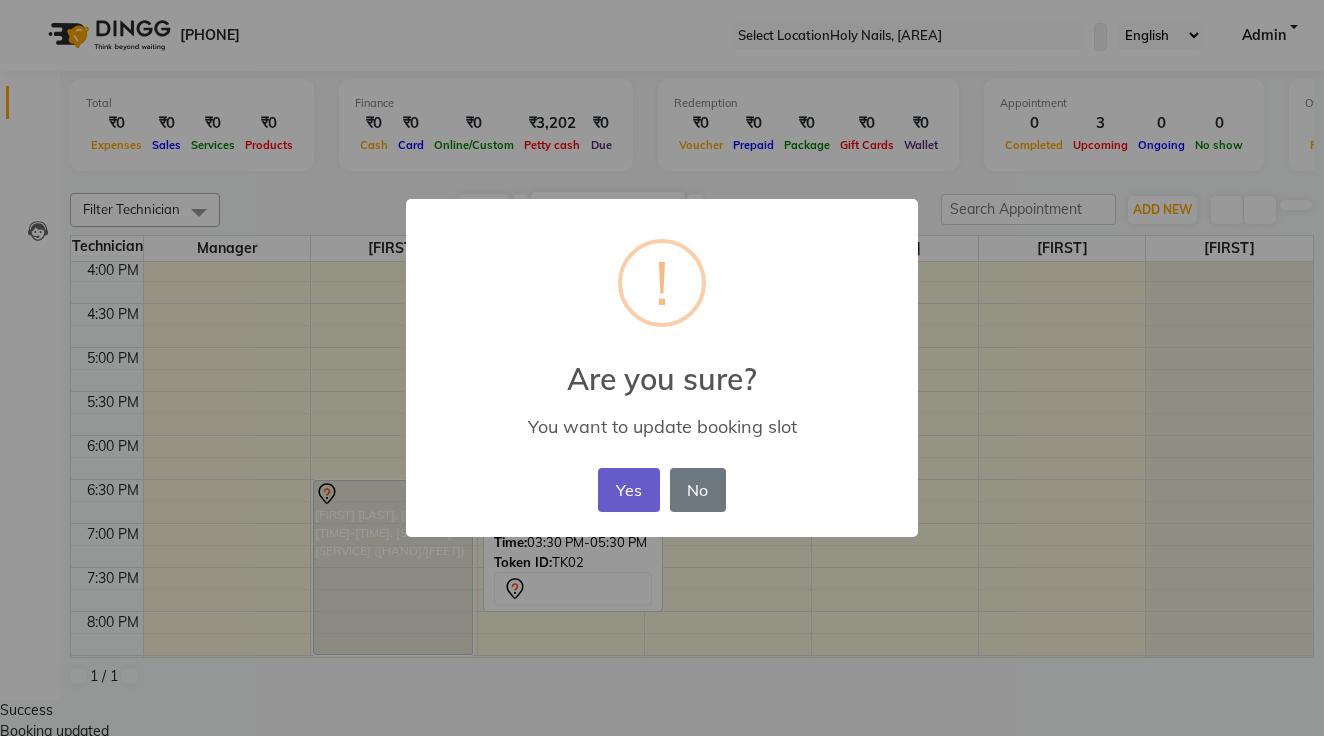click on "Yes" at bounding box center (628, 490) 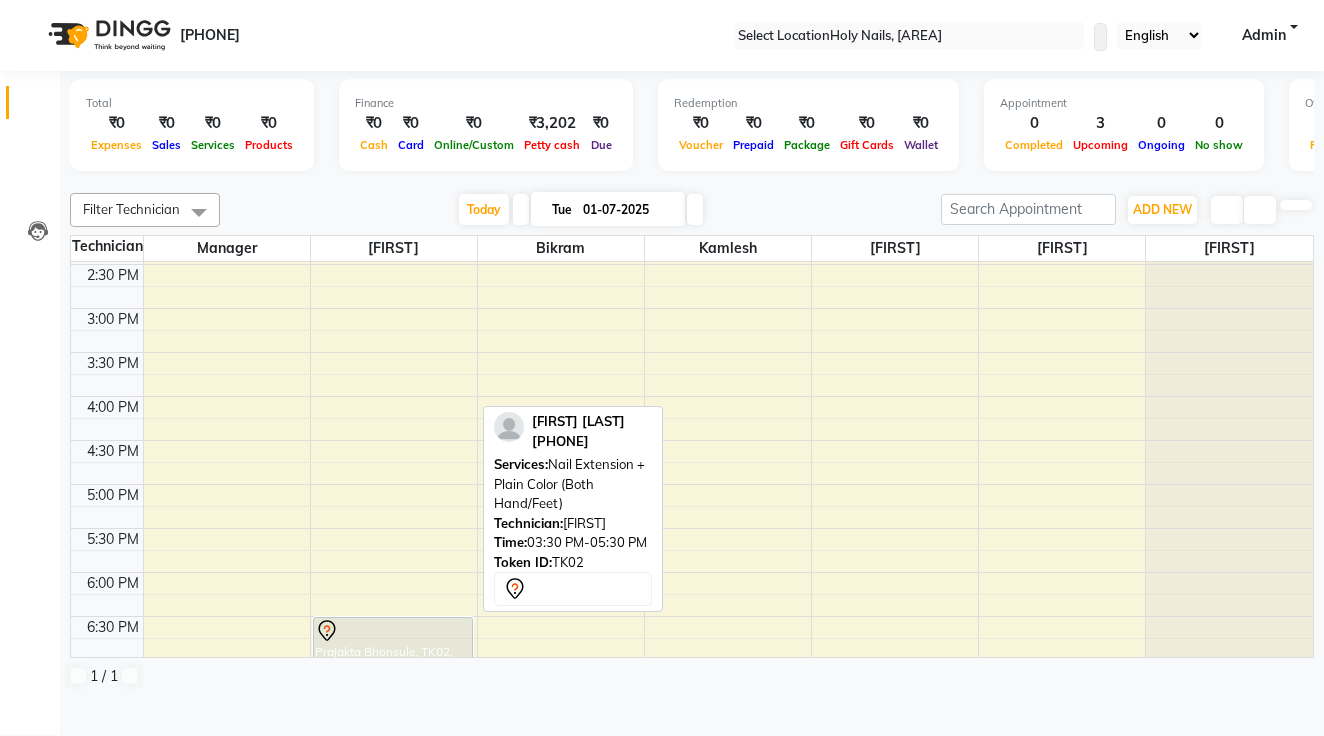 scroll, scrollTop: 311, scrollLeft: 0, axis: vertical 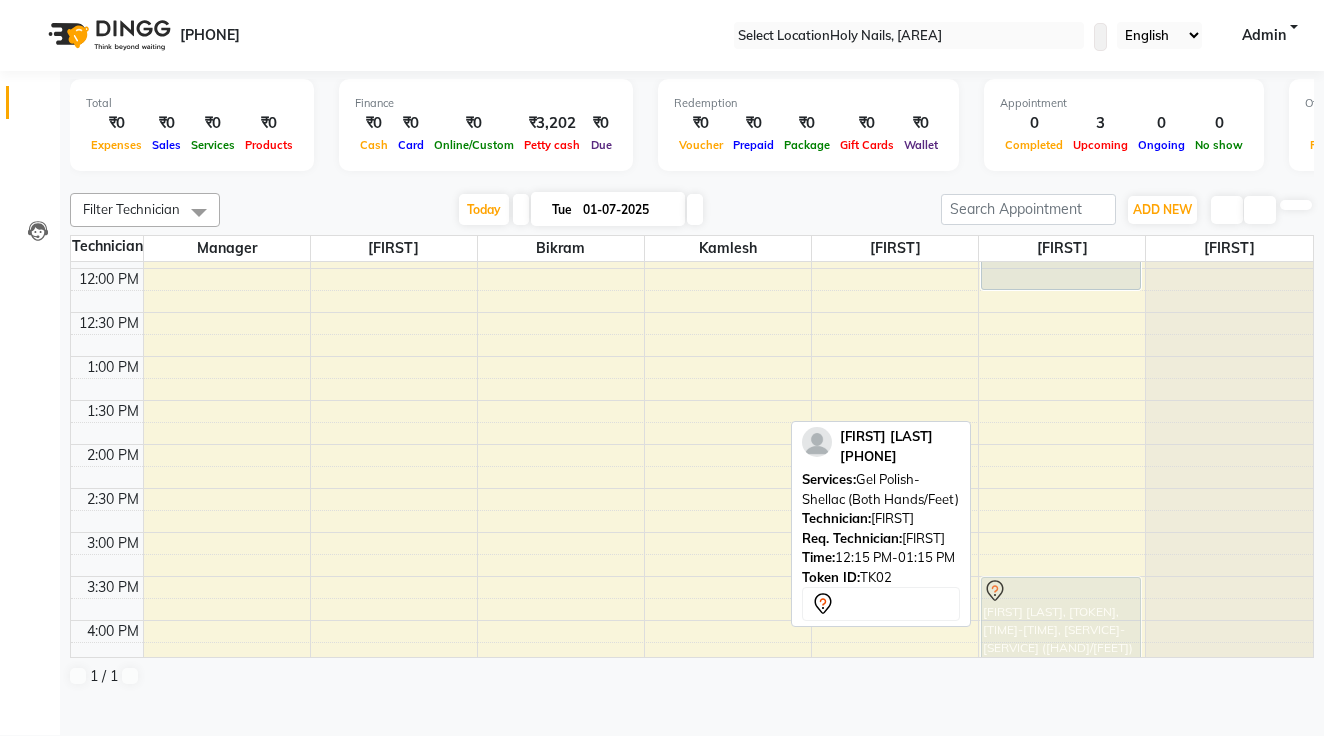 drag, startPoint x: 1052, startPoint y: 368, endPoint x: 1042, endPoint y: 621, distance: 253.19756 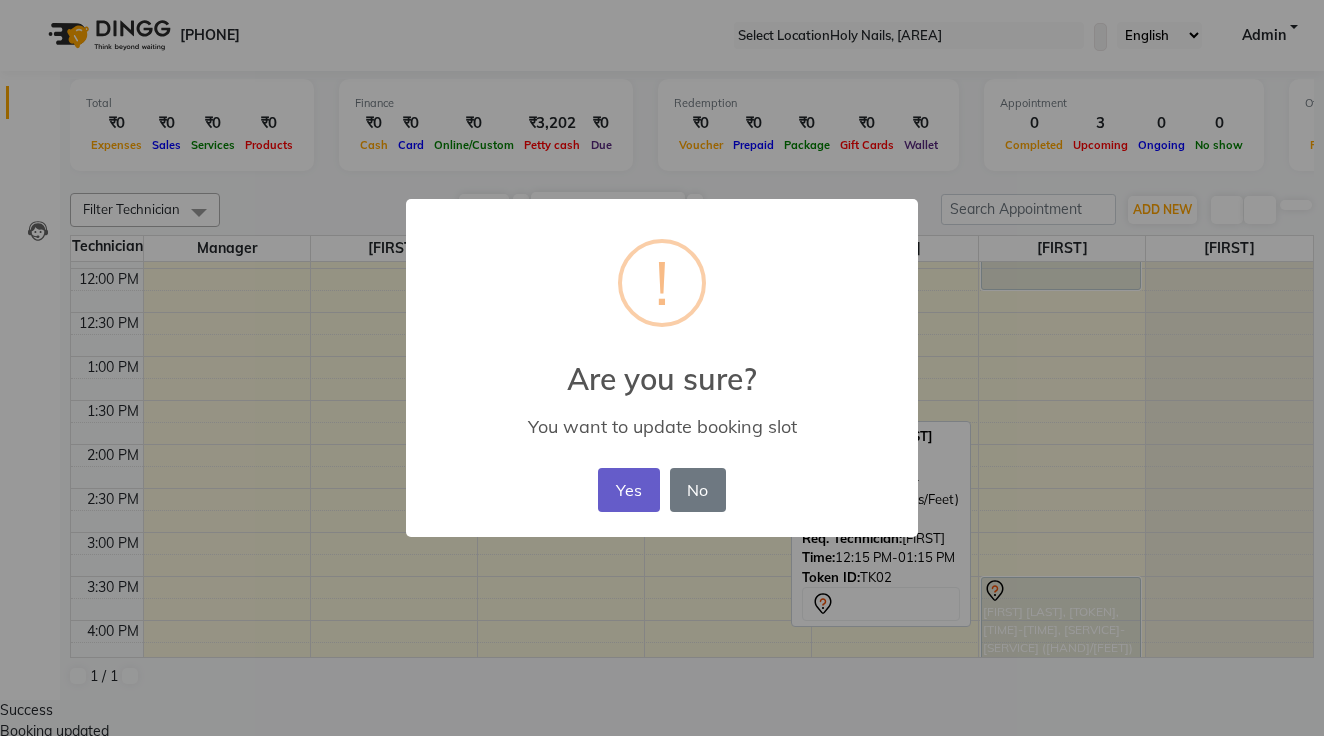 click on "Yes" at bounding box center [628, 490] 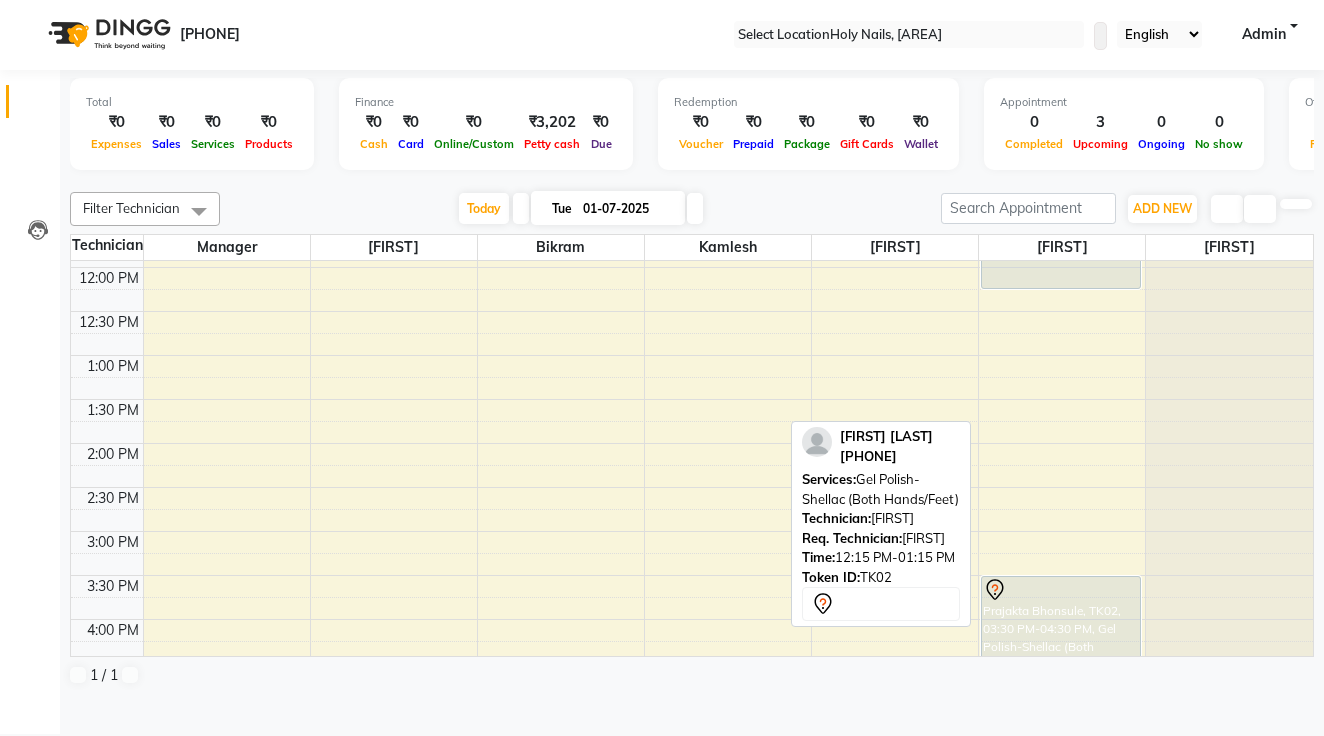 scroll, scrollTop: 1, scrollLeft: 0, axis: vertical 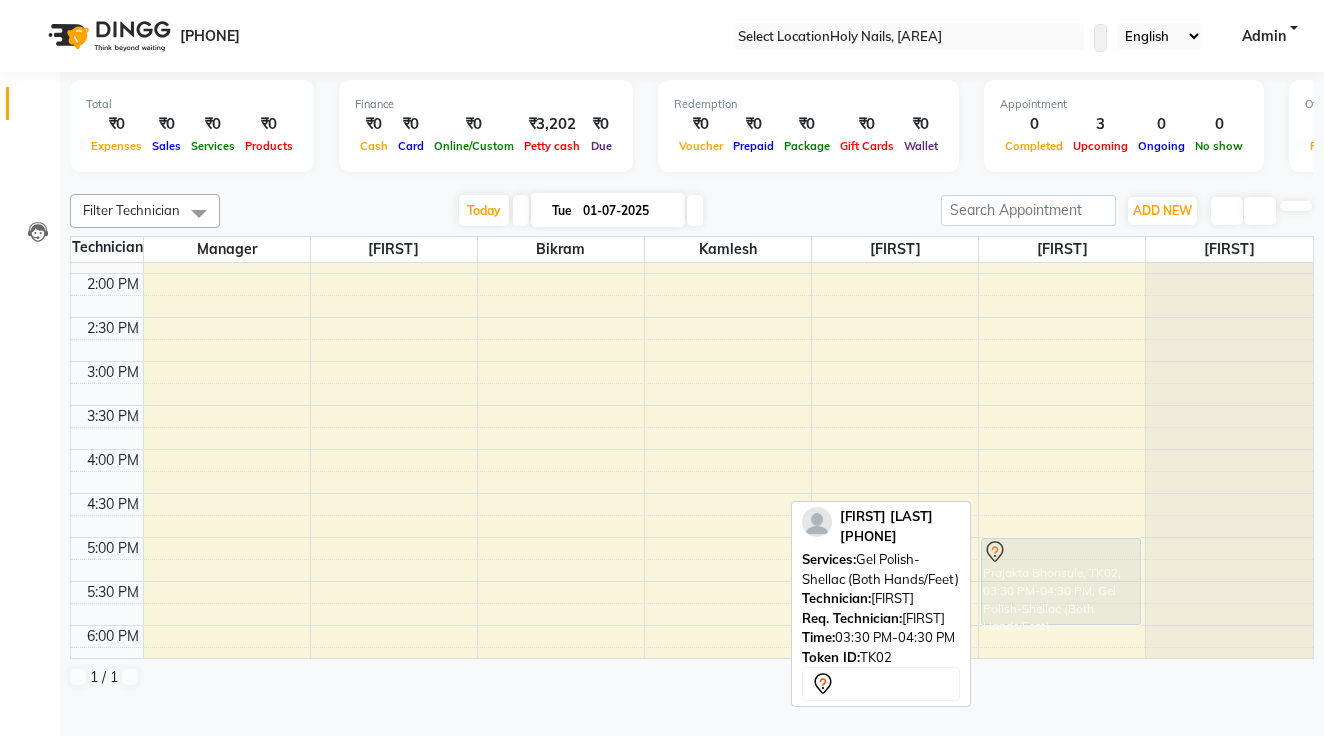 drag, startPoint x: 1074, startPoint y: 467, endPoint x: 1074, endPoint y: 584, distance: 117 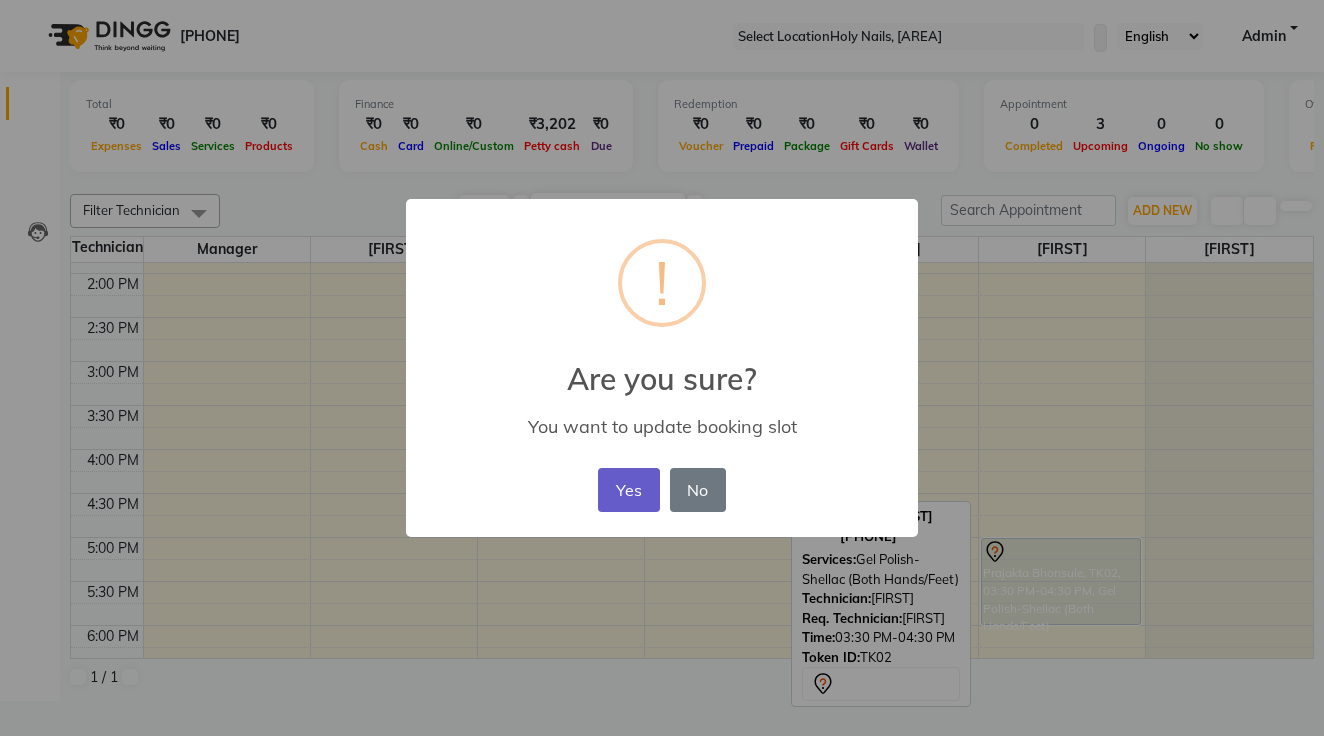 click on "Yes" at bounding box center [628, 490] 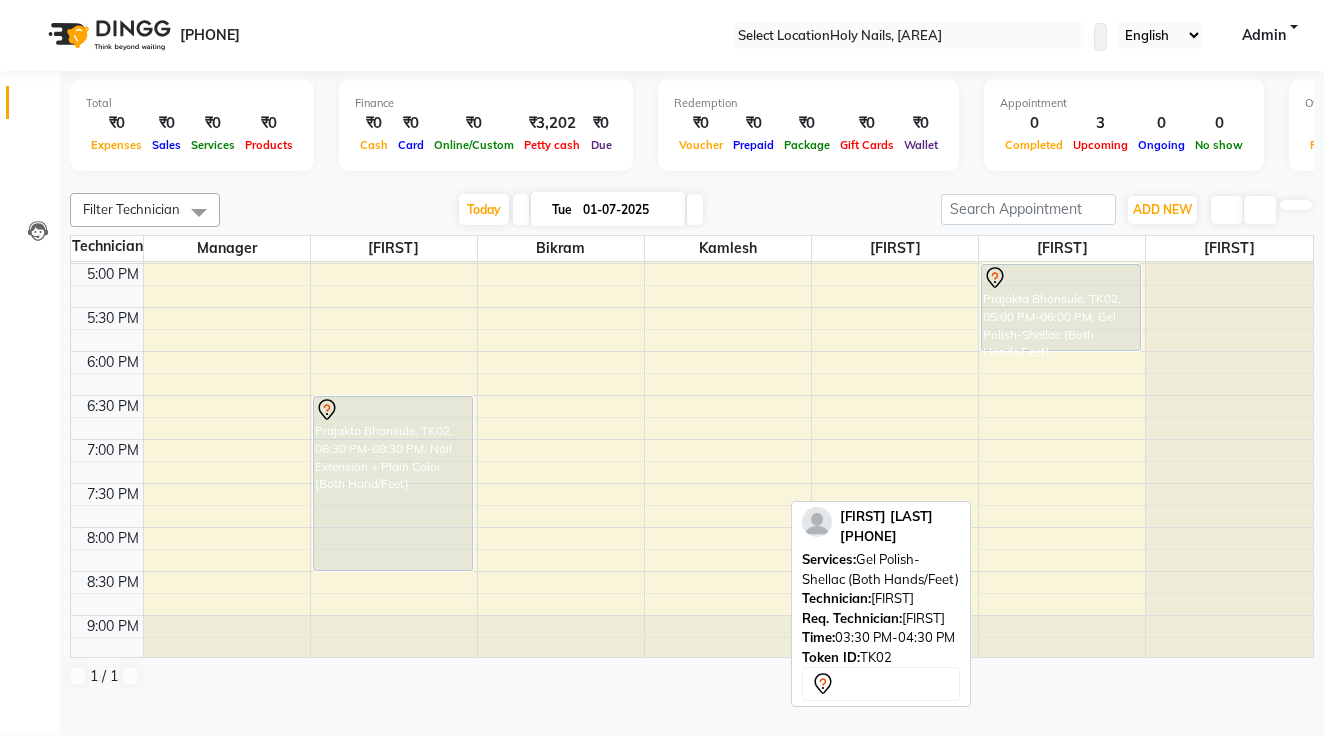 scroll, scrollTop: 835, scrollLeft: 0, axis: vertical 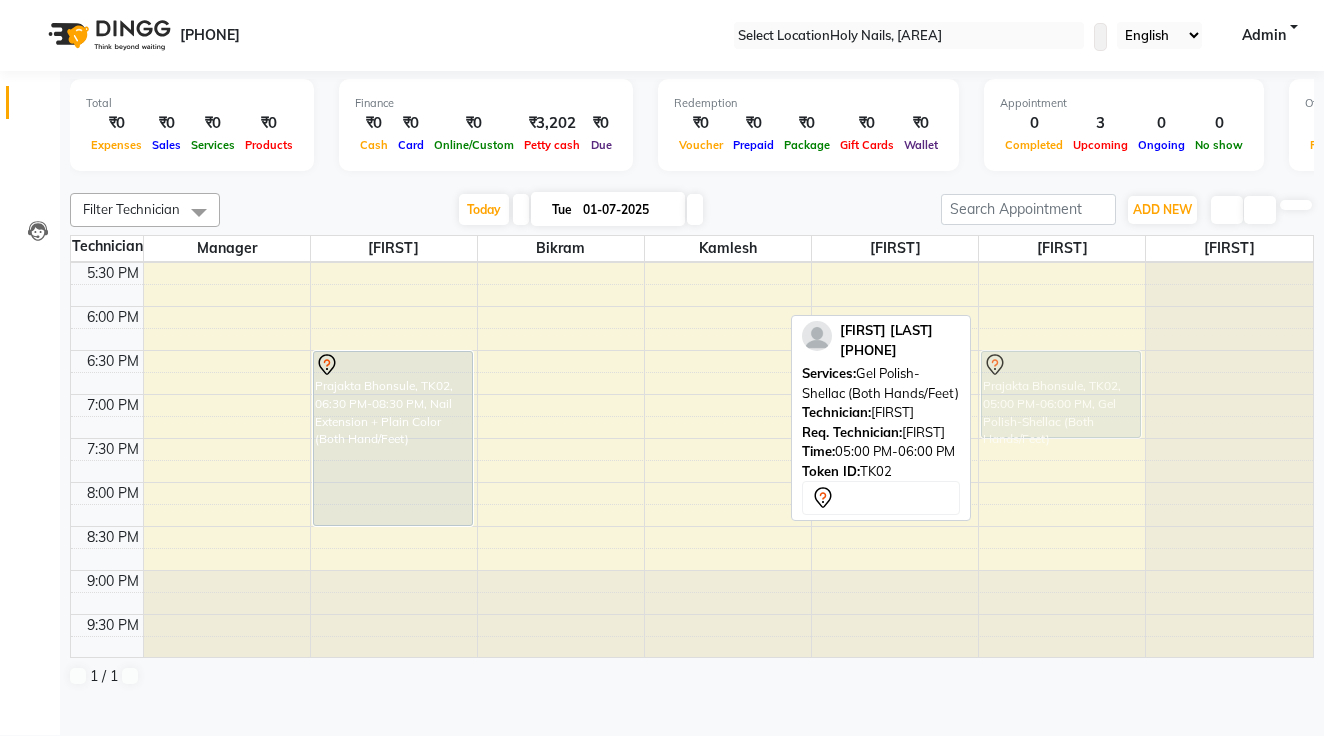 drag, startPoint x: 1063, startPoint y: 296, endPoint x: 1064, endPoint y: 415, distance: 119.0042 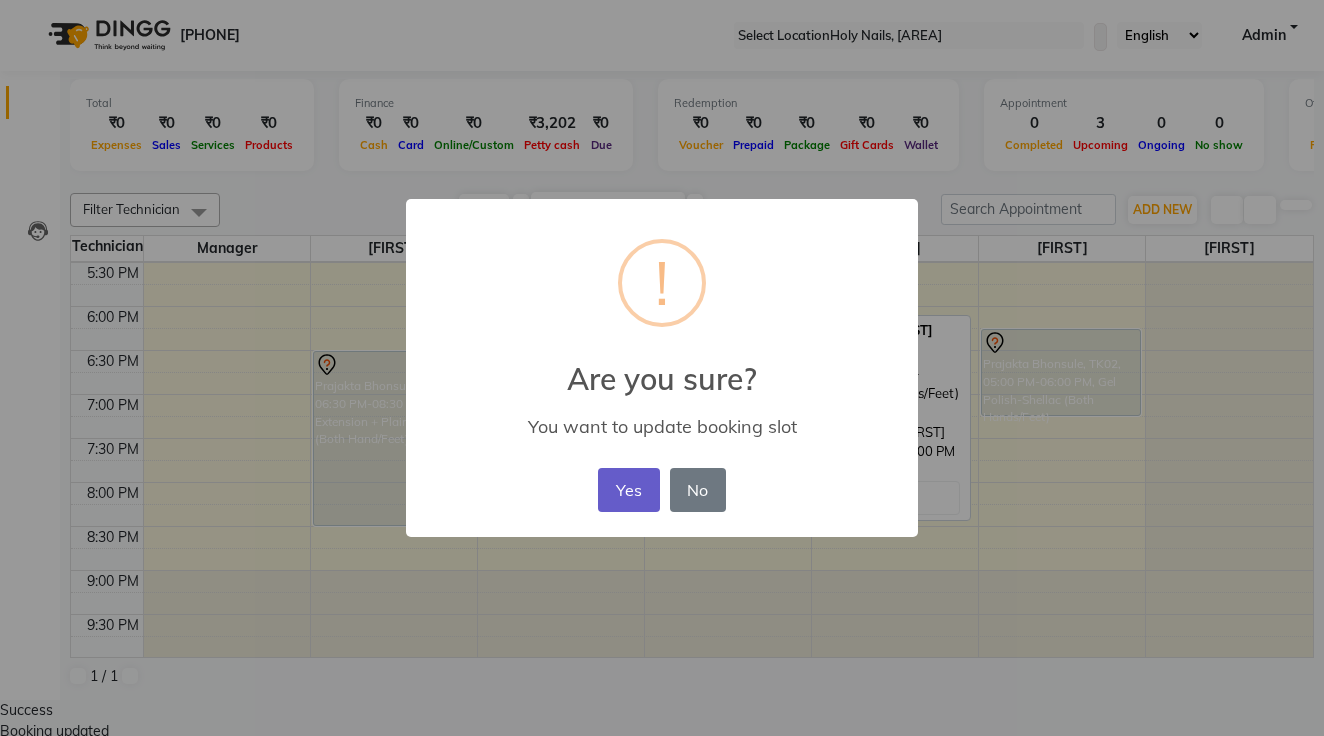 click on "Yes" at bounding box center [628, 490] 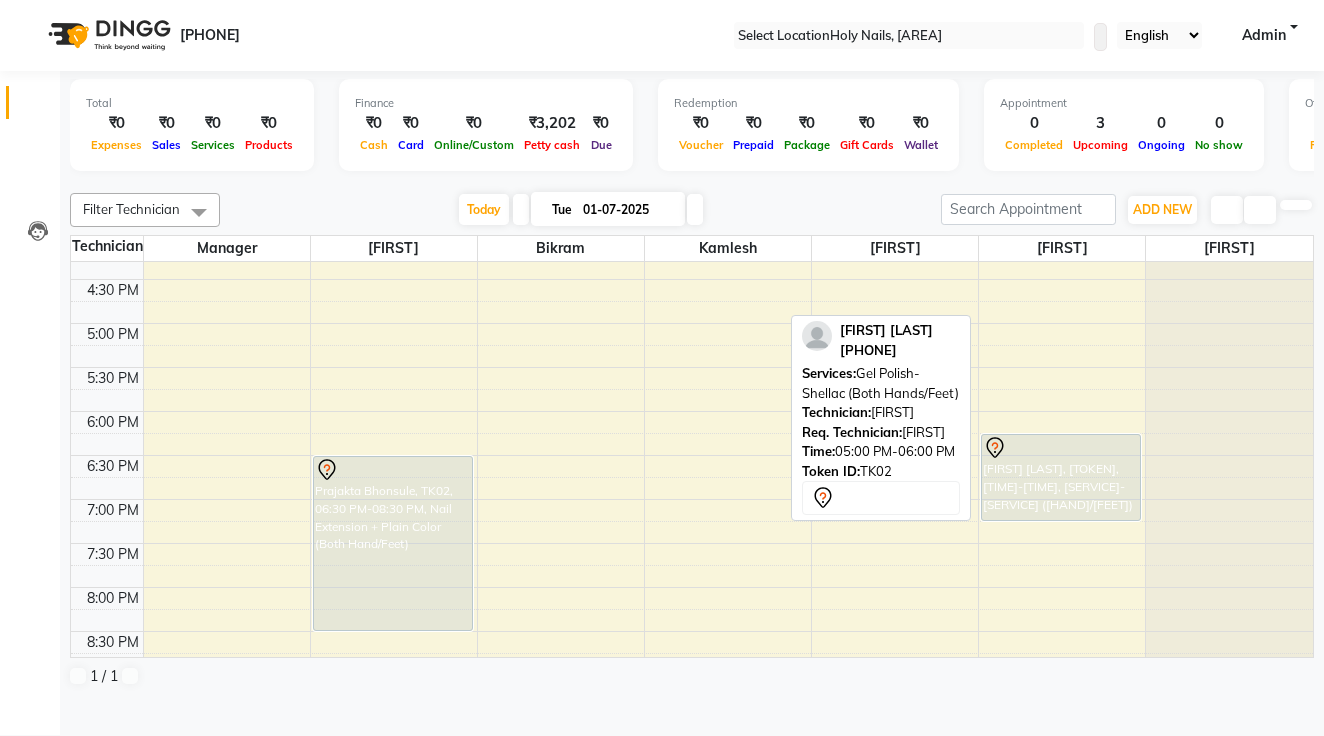 scroll, scrollTop: 499, scrollLeft: 0, axis: vertical 